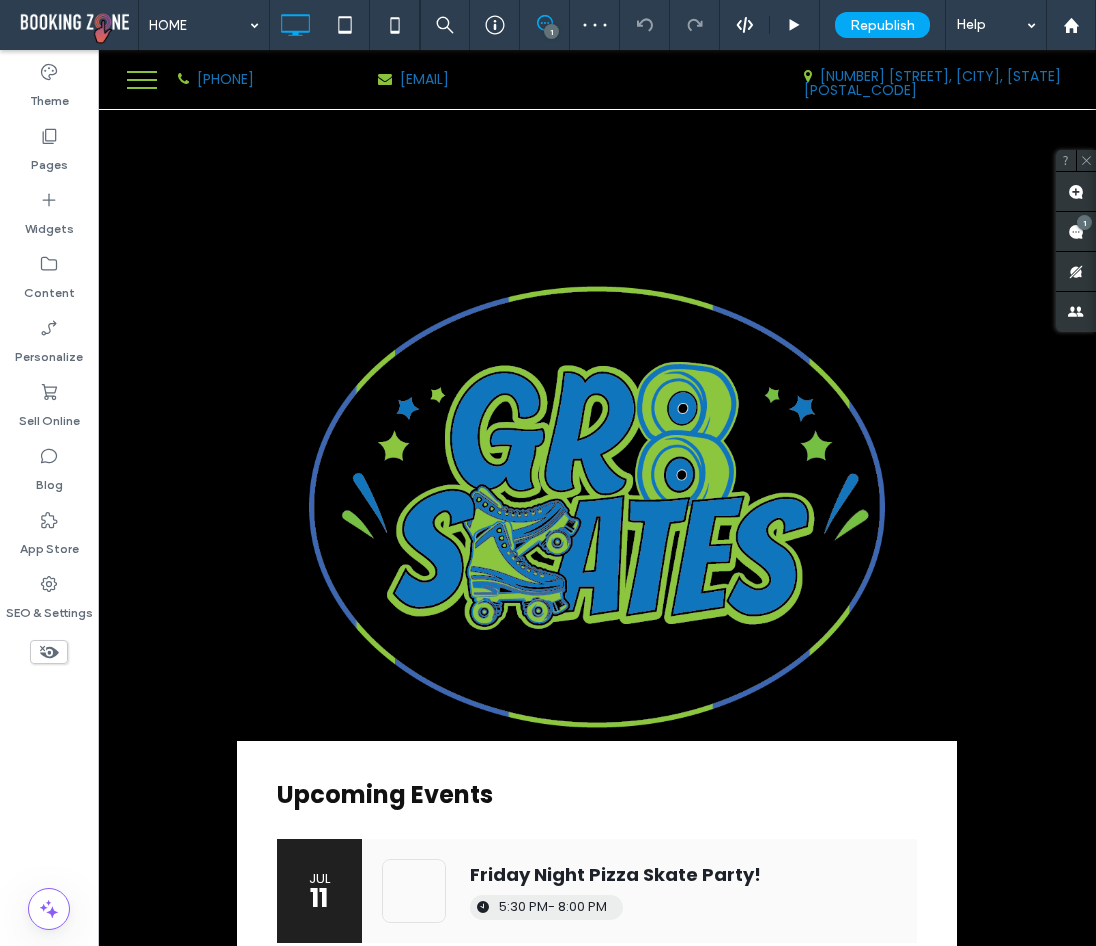 scroll, scrollTop: 784, scrollLeft: 0, axis: vertical 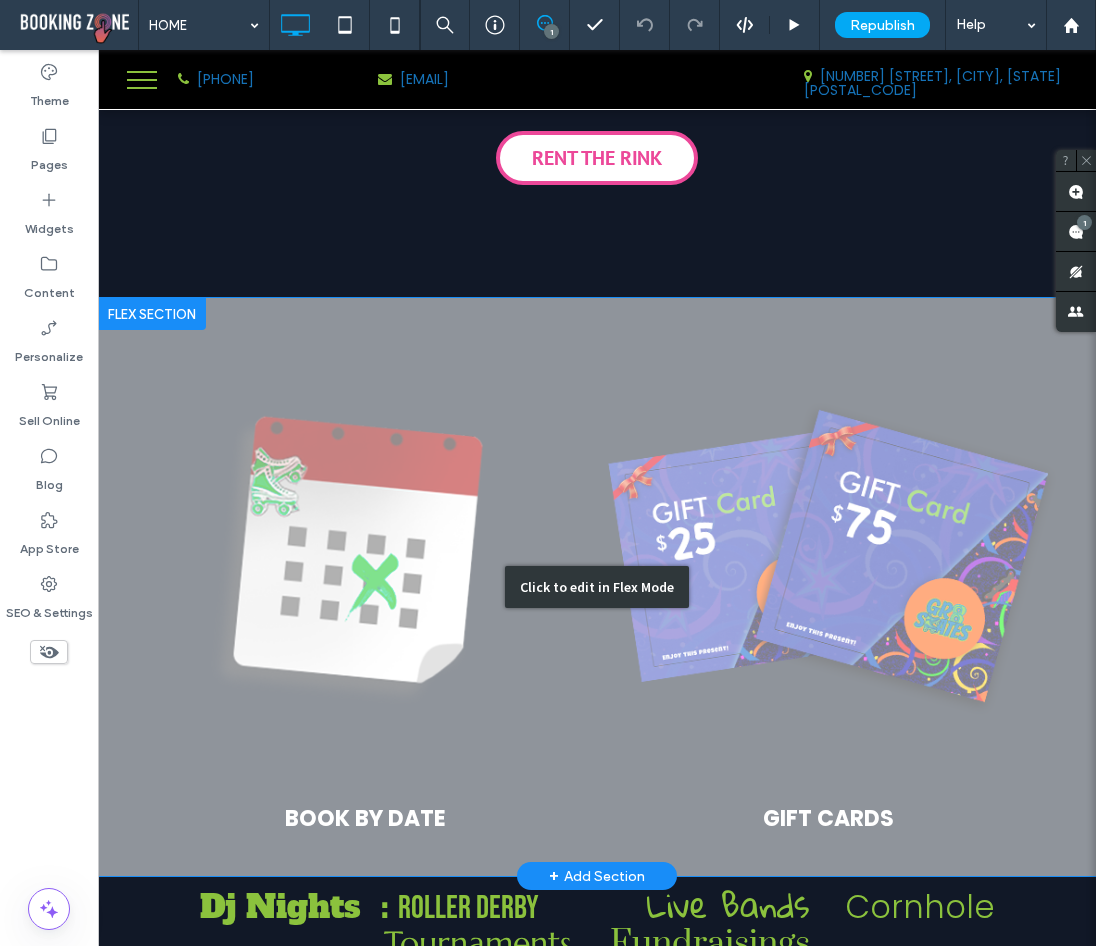 click on "Click to edit in Flex Mode" at bounding box center [597, 587] 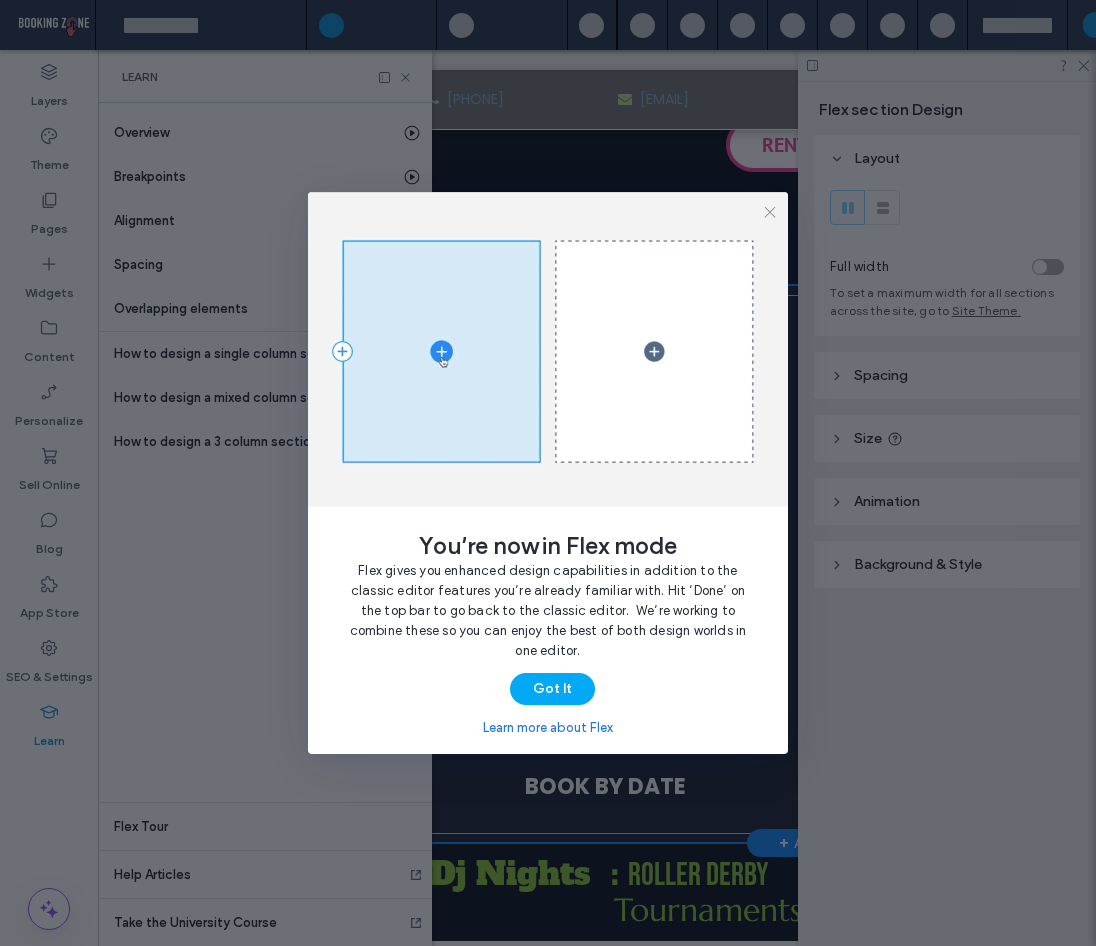 scroll, scrollTop: 0, scrollLeft: 528, axis: horizontal 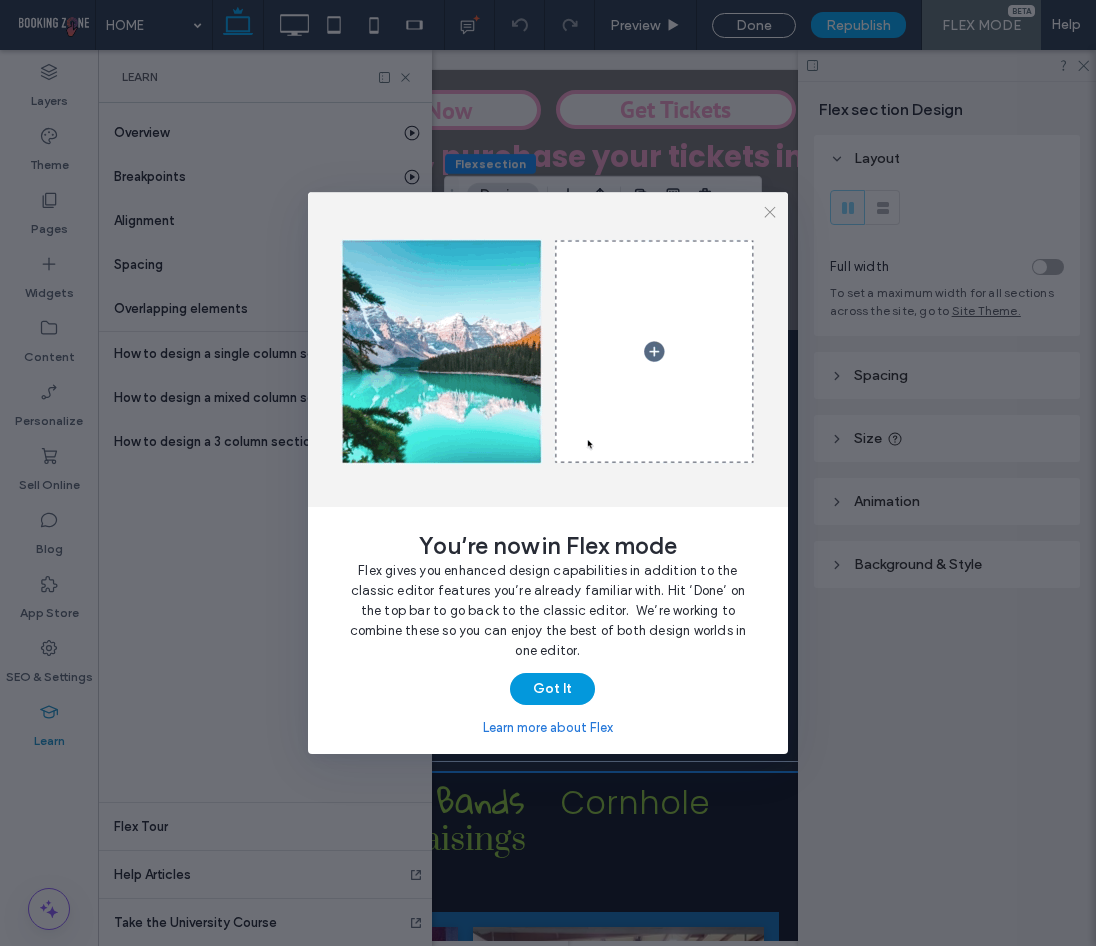 click on "Got It" at bounding box center [552, 689] 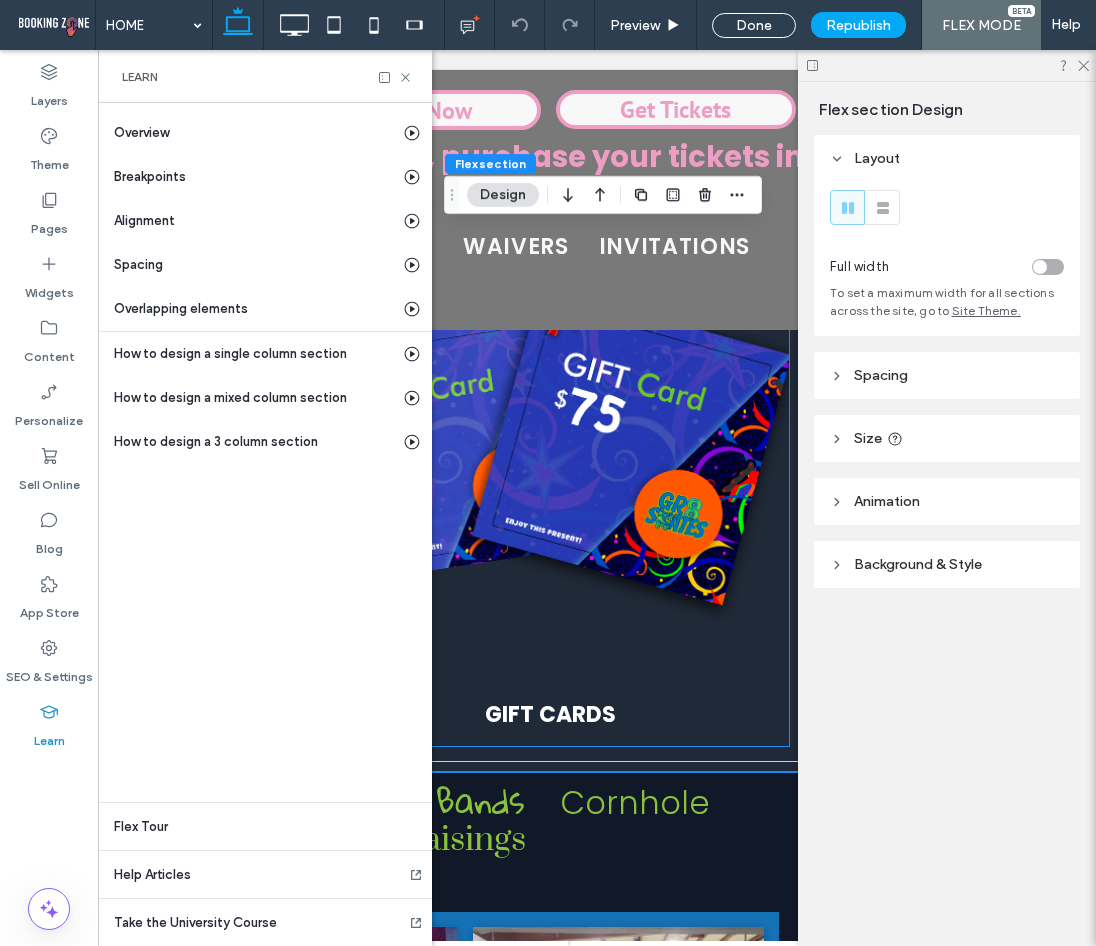 click at bounding box center [550, 444] 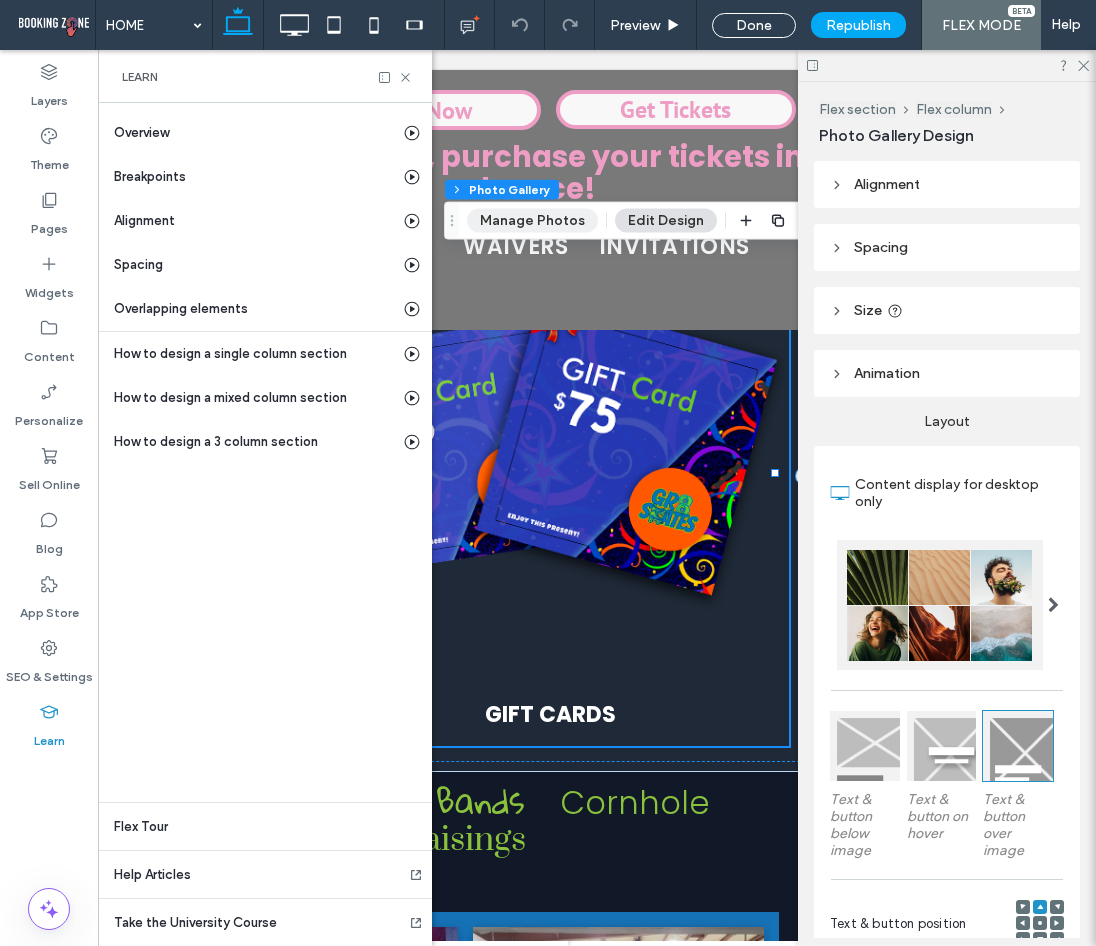 click on "Manage Photos" at bounding box center (532, 221) 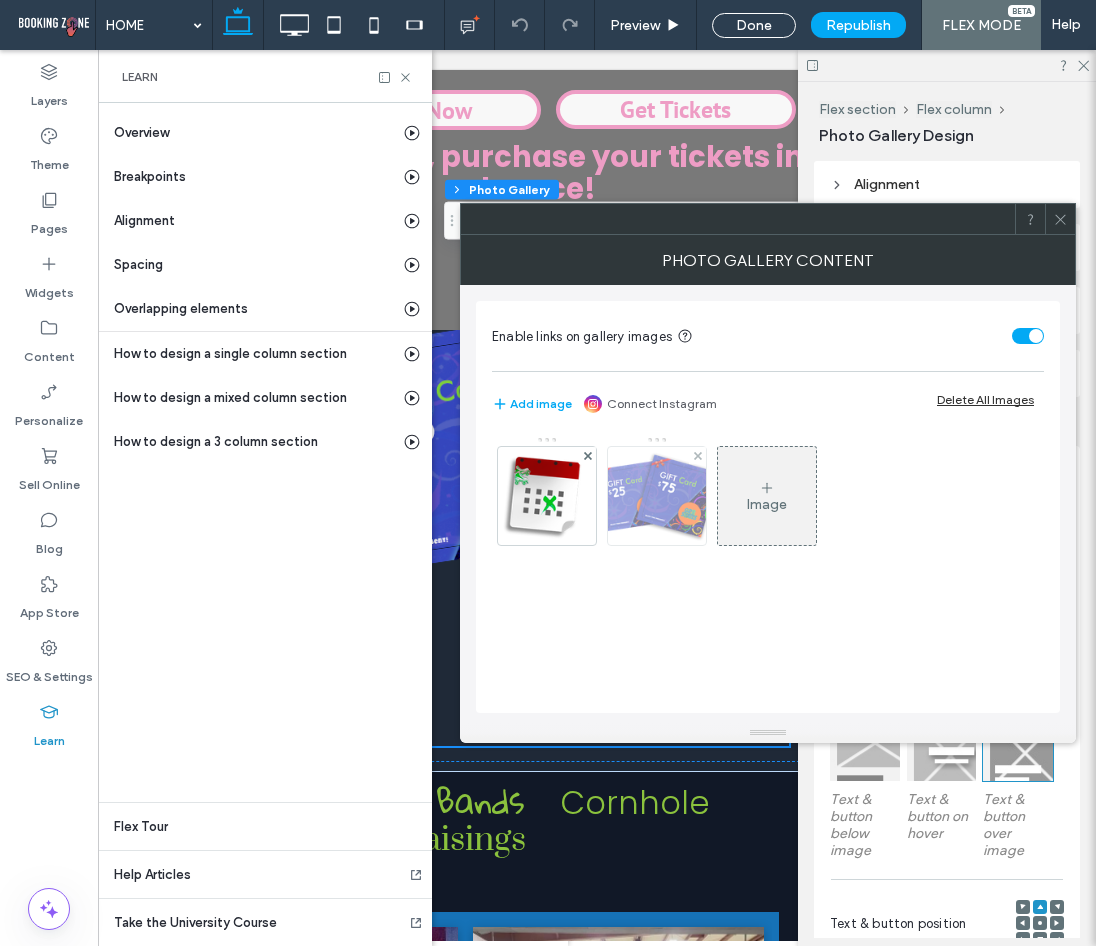 click at bounding box center [657, 496] 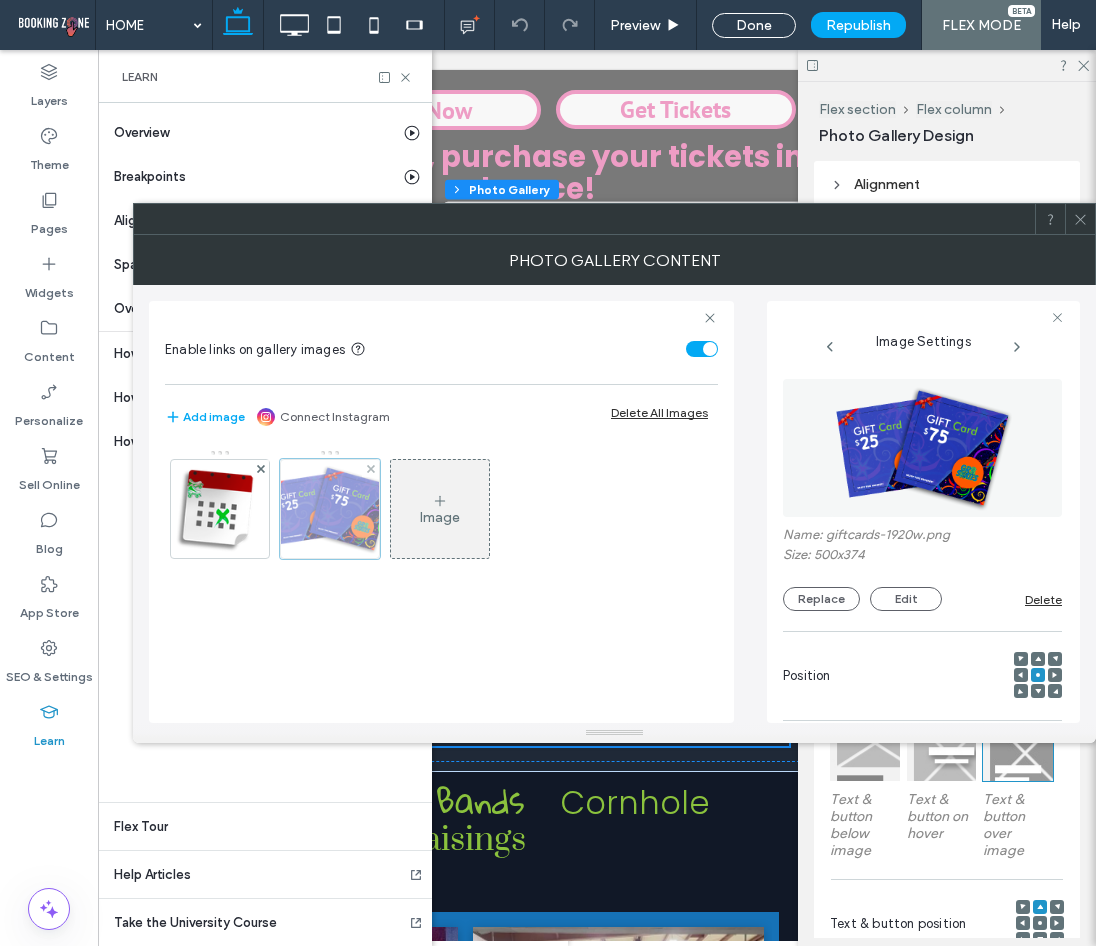 scroll, scrollTop: 0, scrollLeft: 13, axis: horizontal 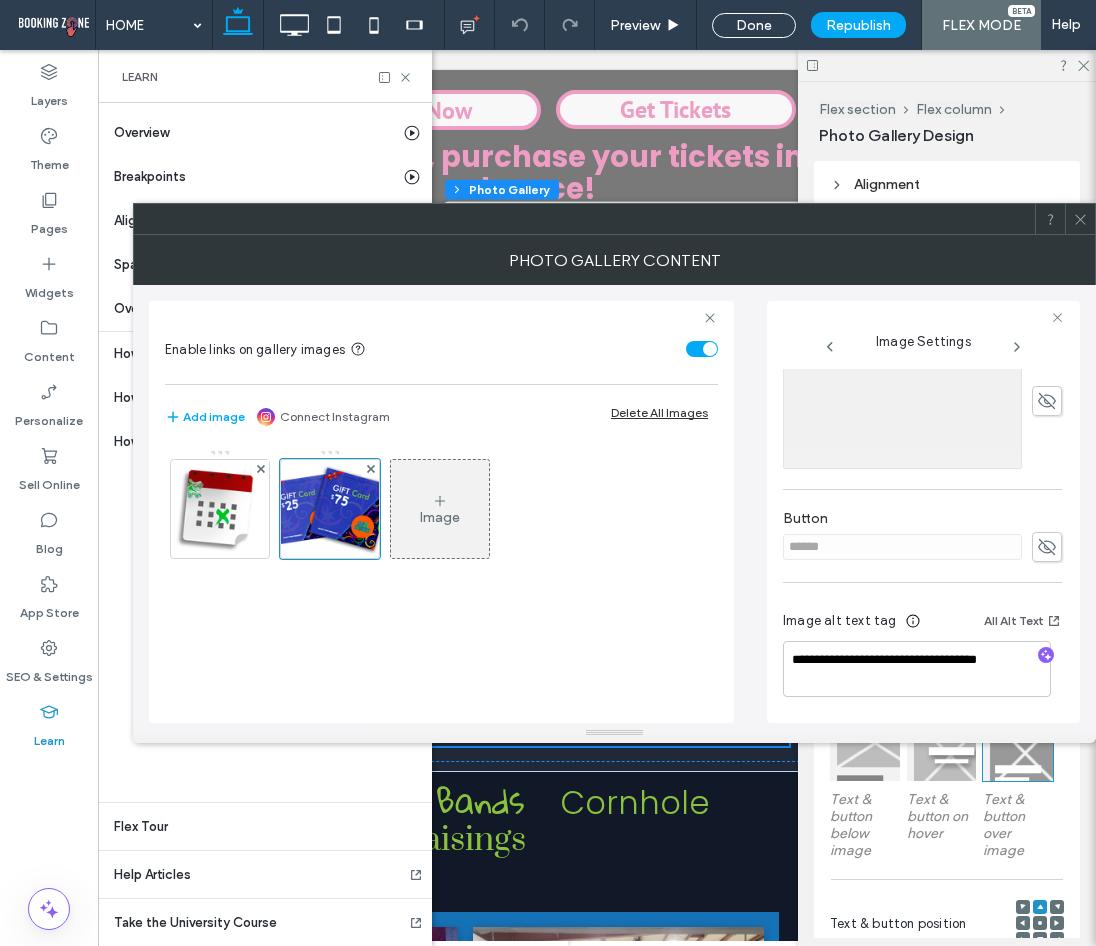 click 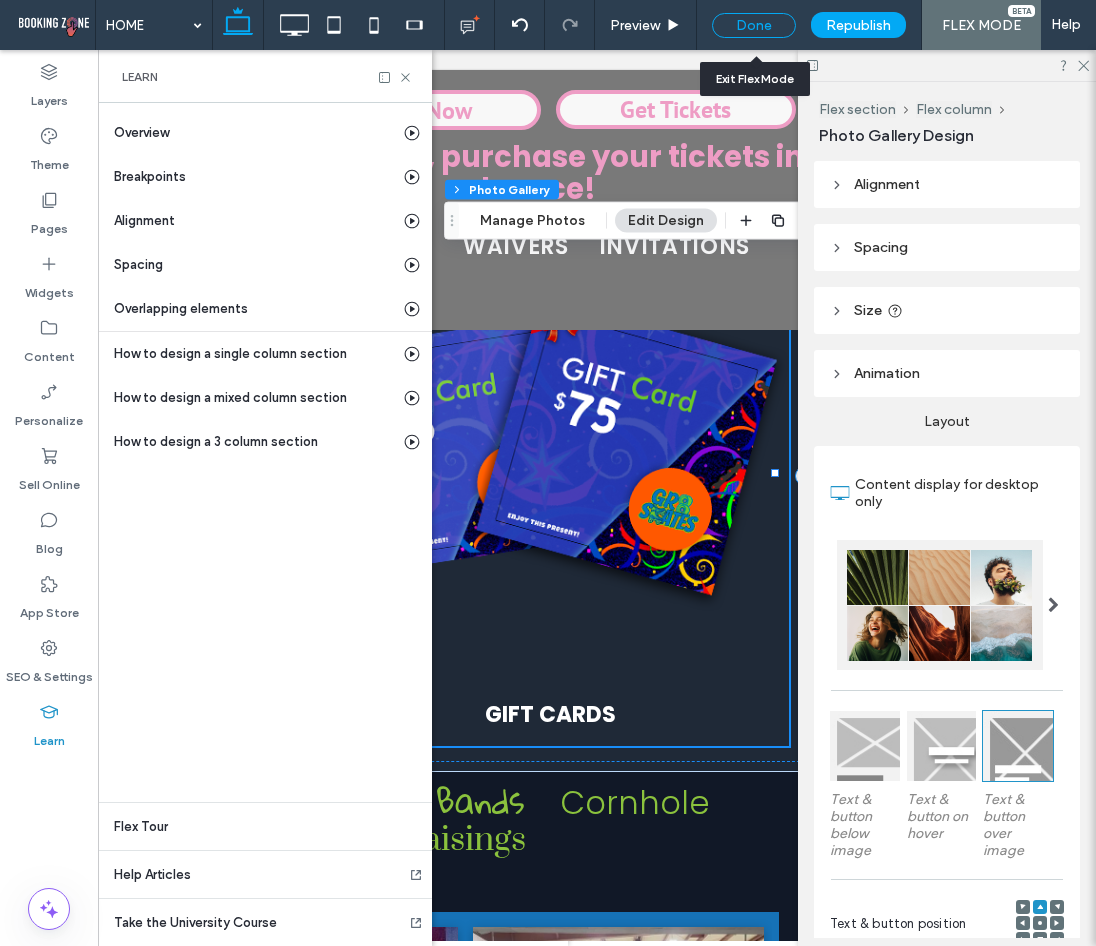 drag, startPoint x: 742, startPoint y: 28, endPoint x: 784, endPoint y: 16, distance: 43.68066 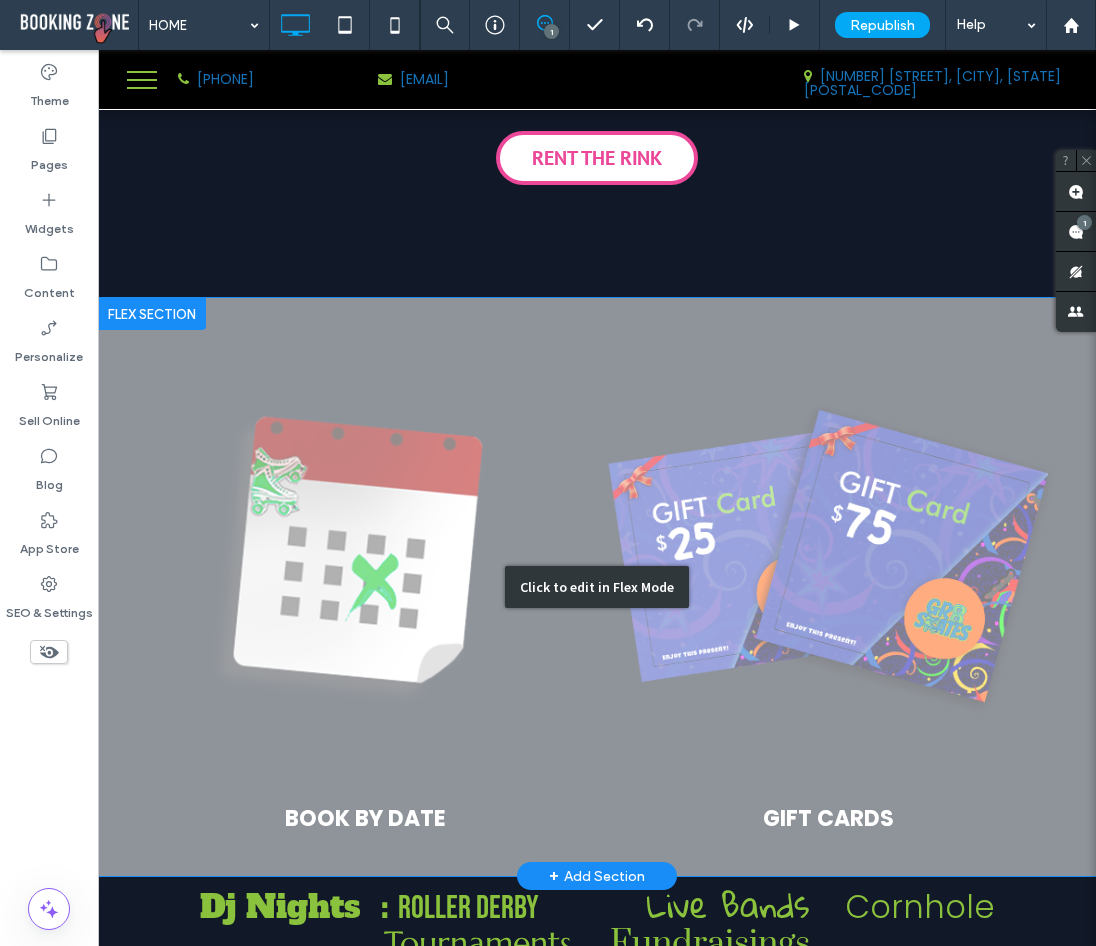 click on "Click to edit in Flex Mode" at bounding box center [597, 587] 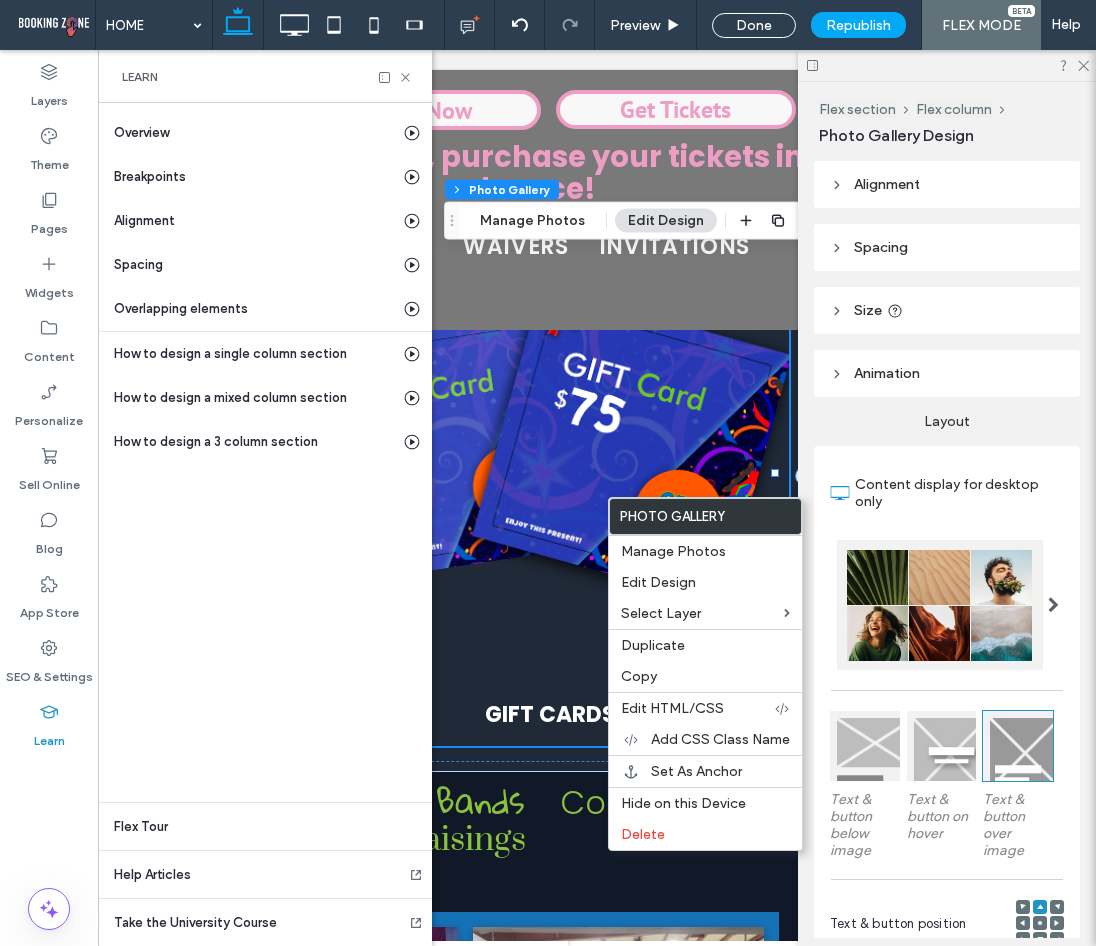 click at bounding box center (550, 444) 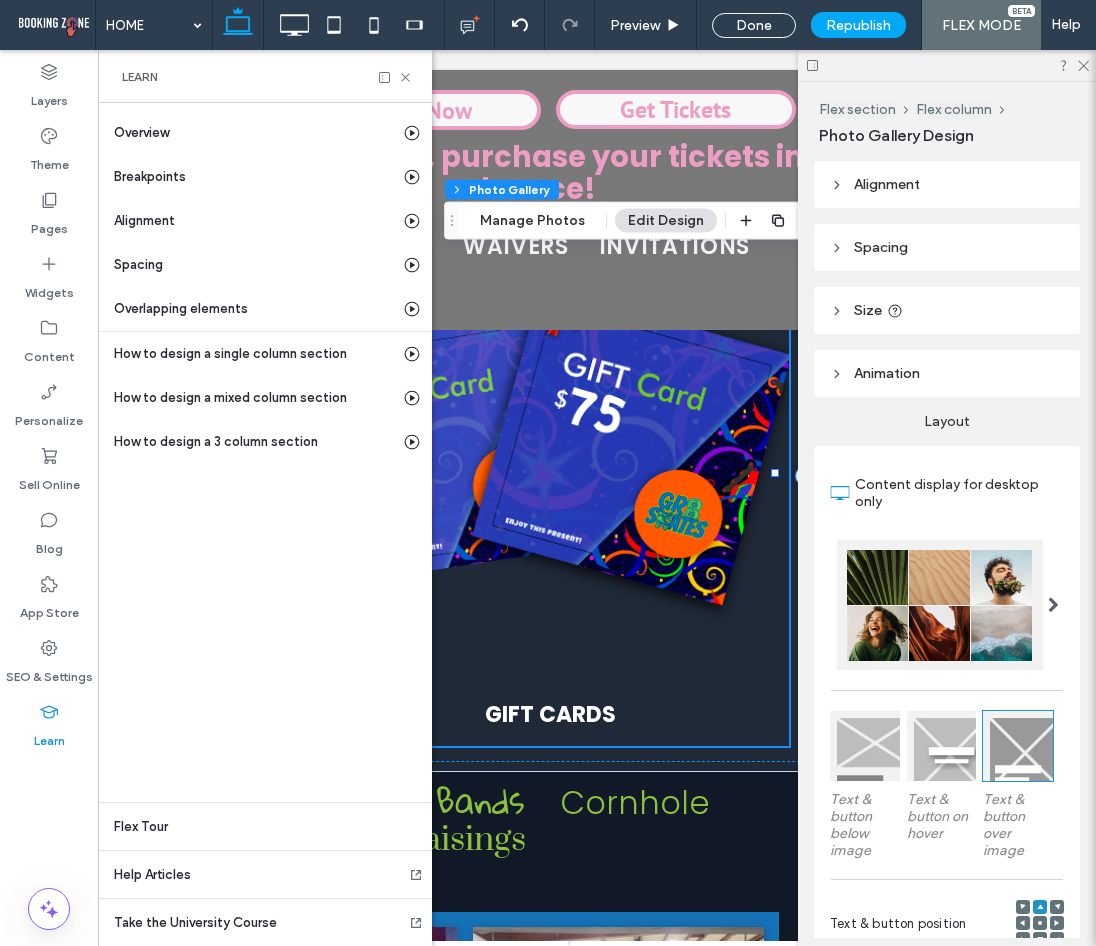 click at bounding box center (550, 444) 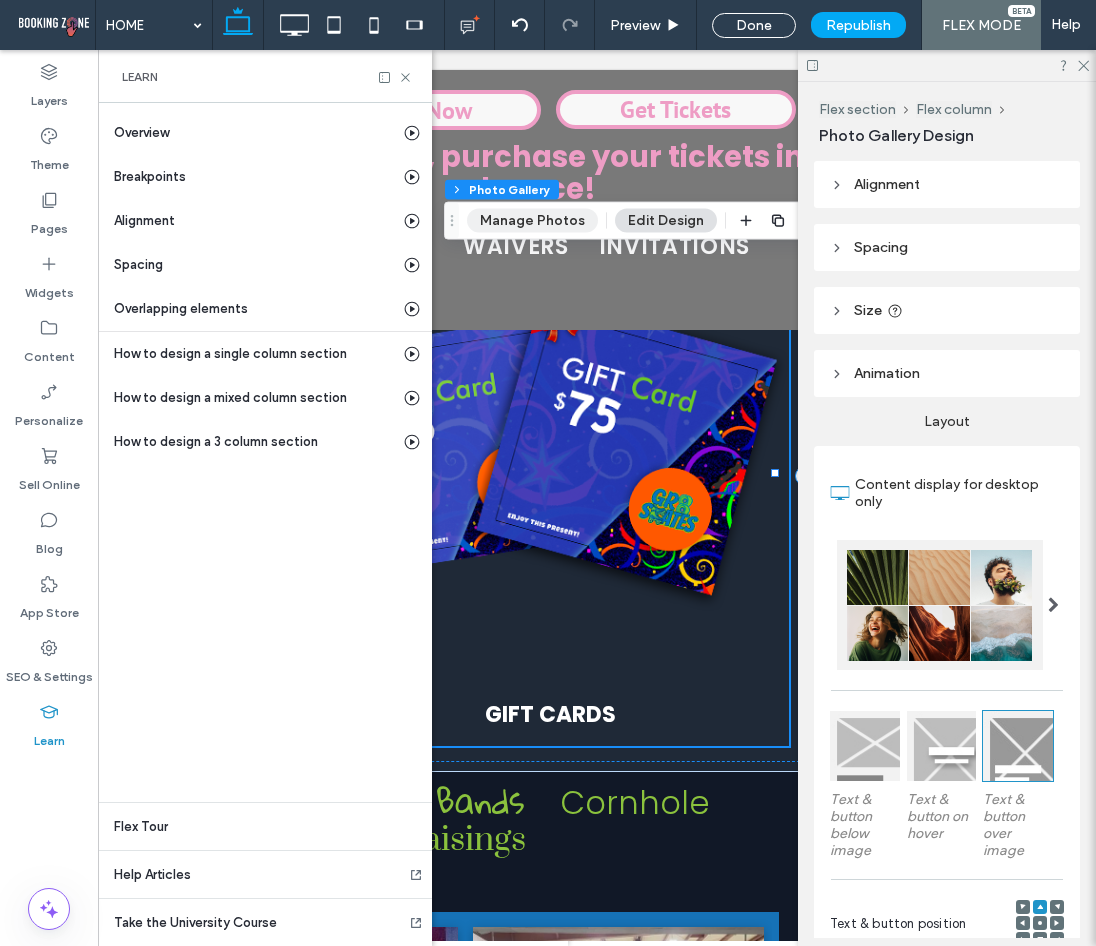 click on "Manage Photos" at bounding box center (532, 221) 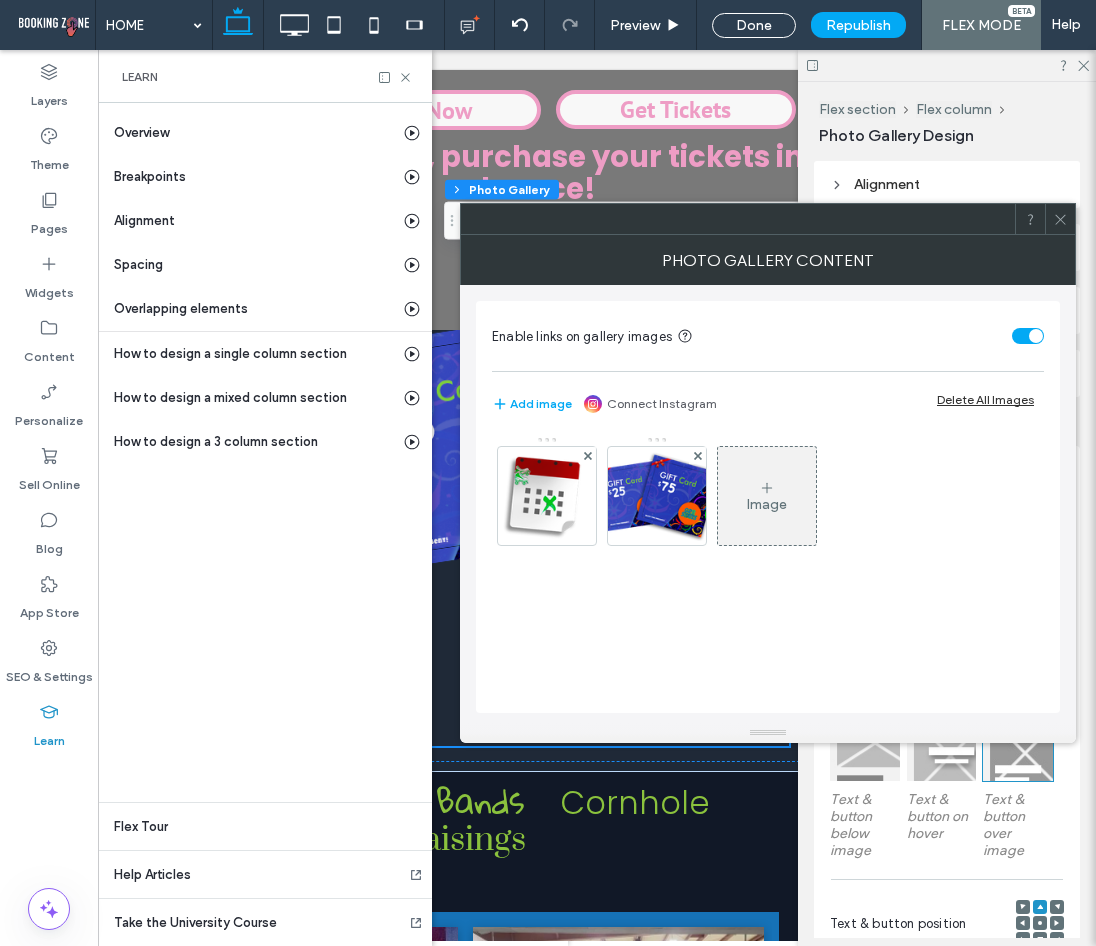 click at bounding box center [657, 496] 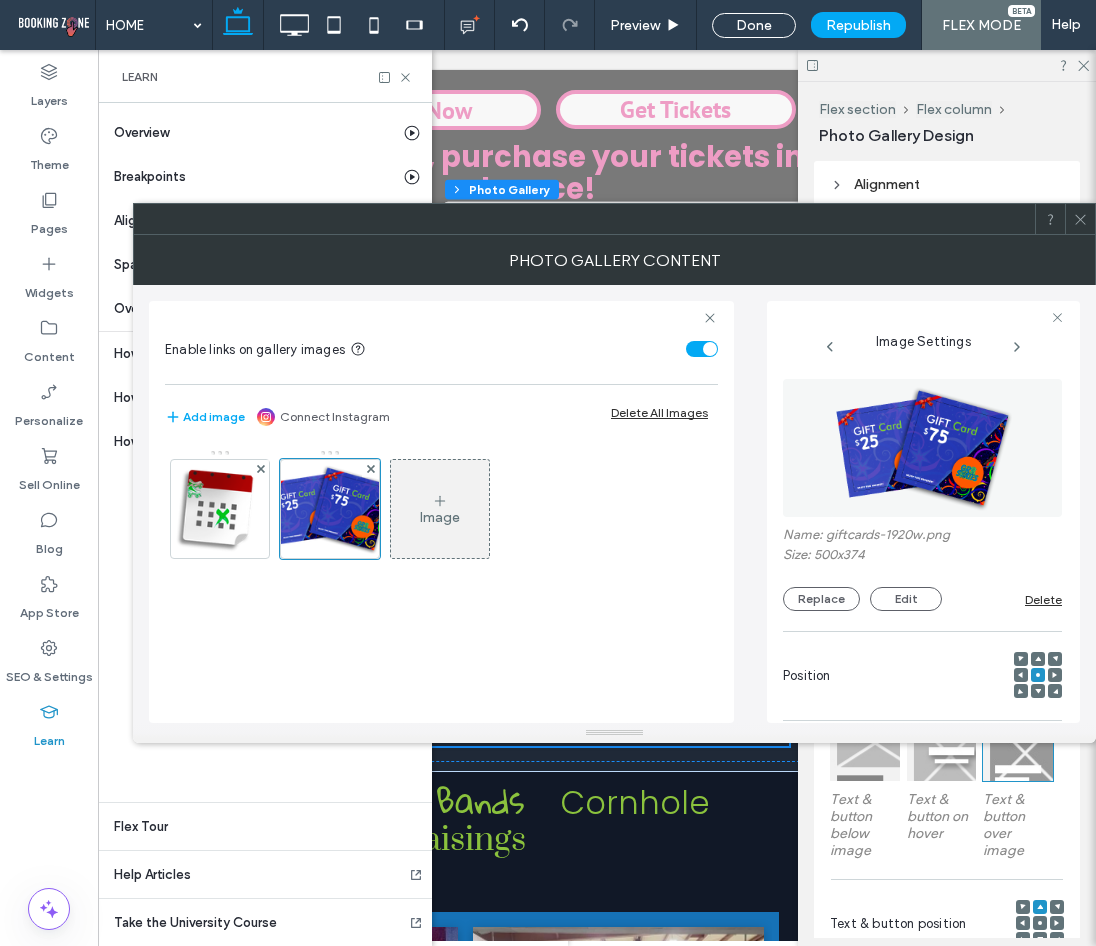 scroll, scrollTop: 0, scrollLeft: 28, axis: horizontal 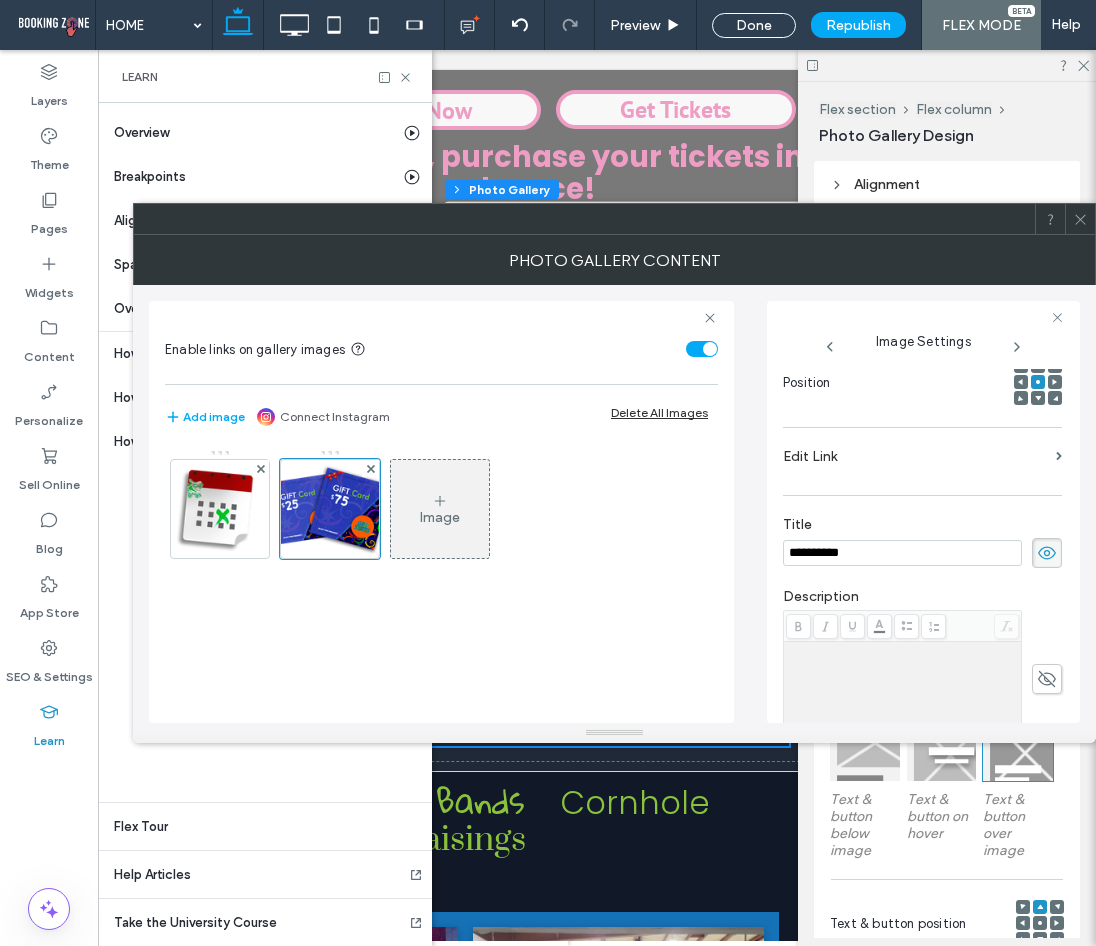 click 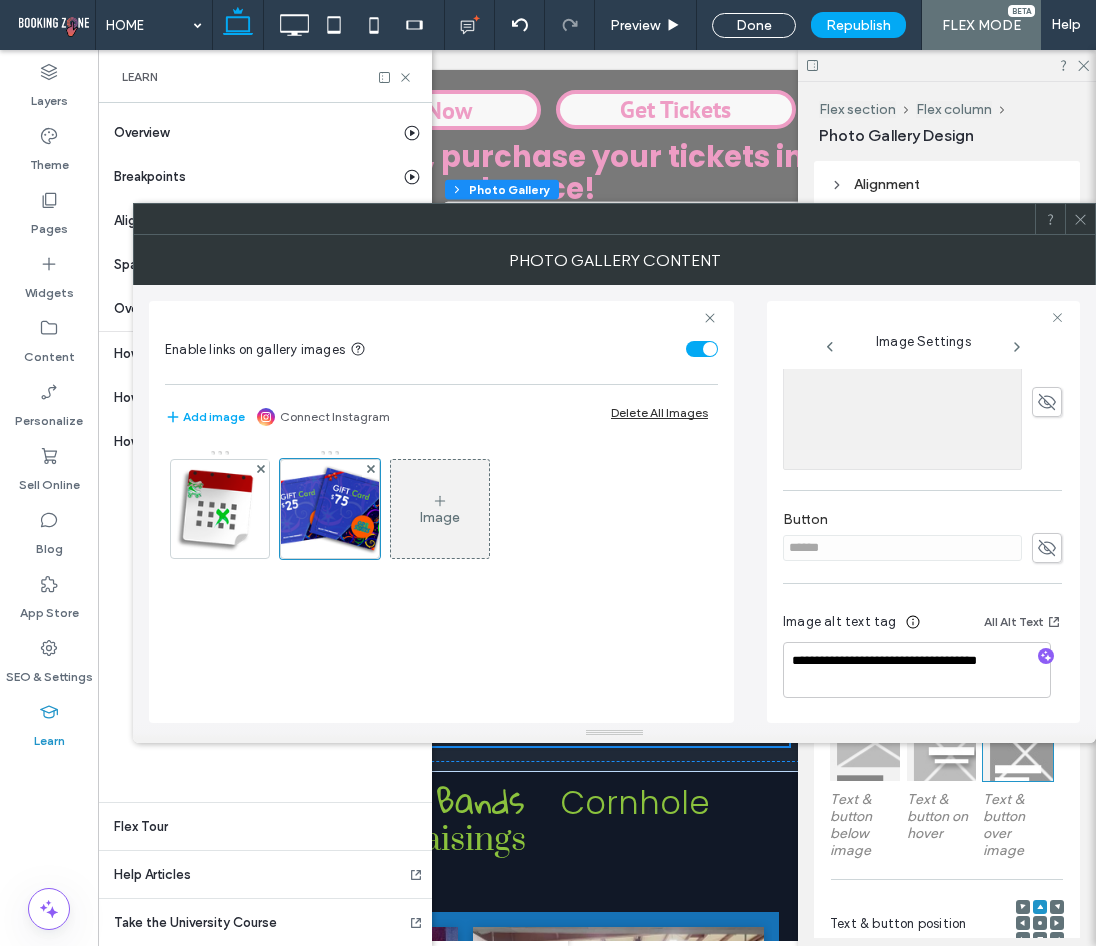scroll, scrollTop: 571, scrollLeft: 0, axis: vertical 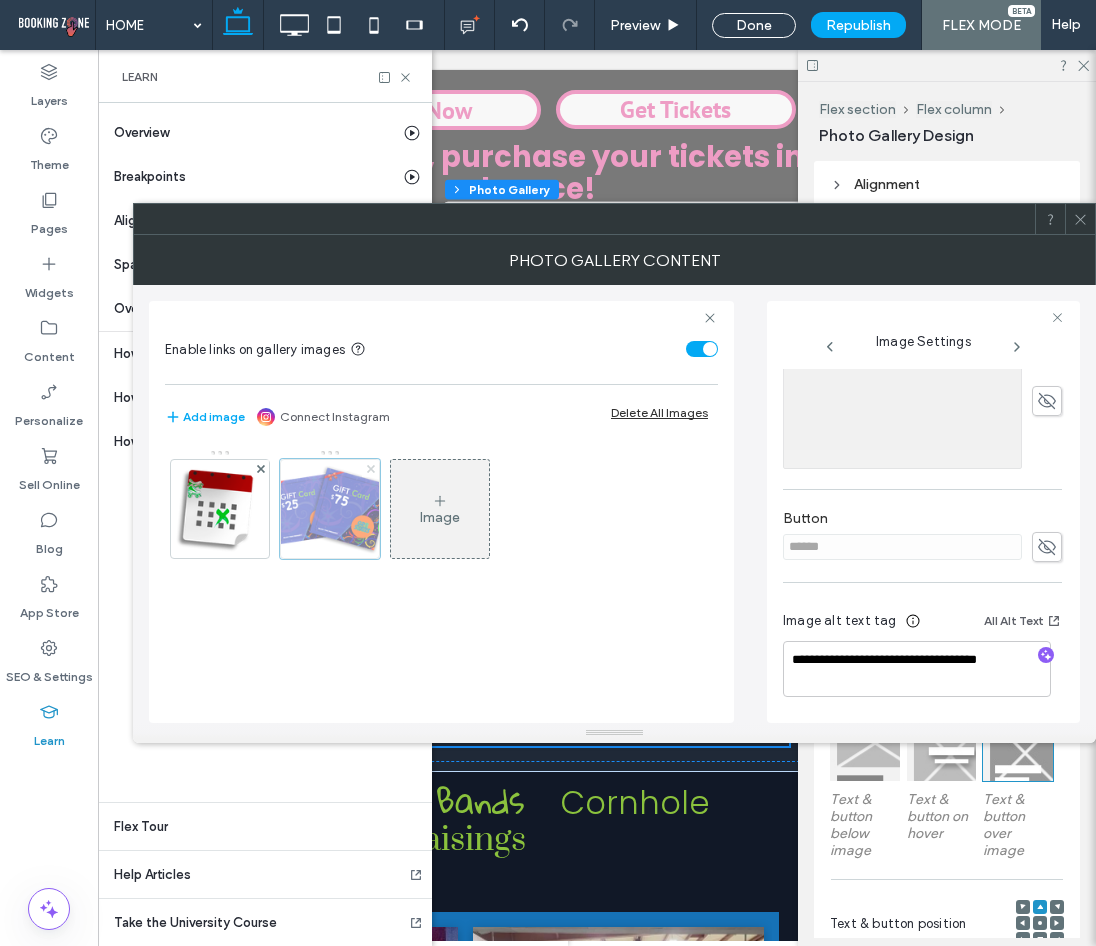 click 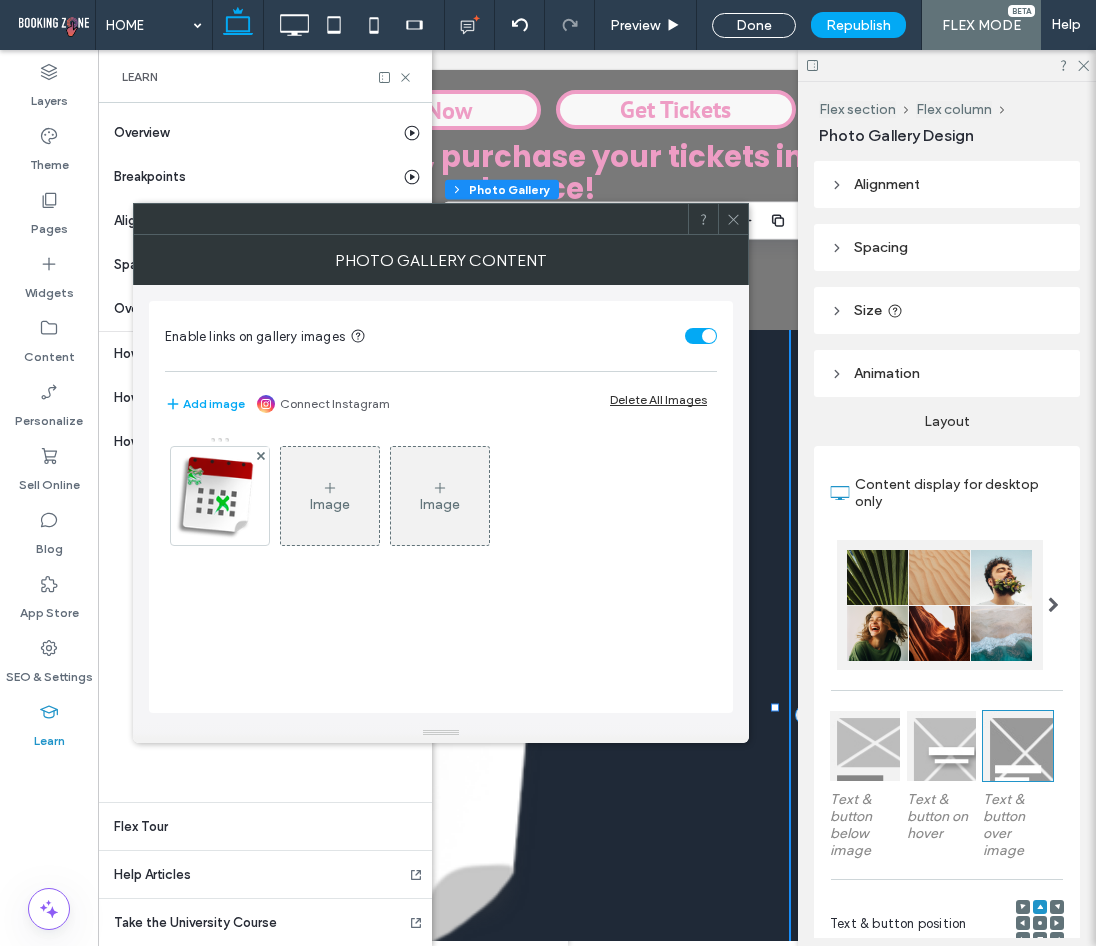 click 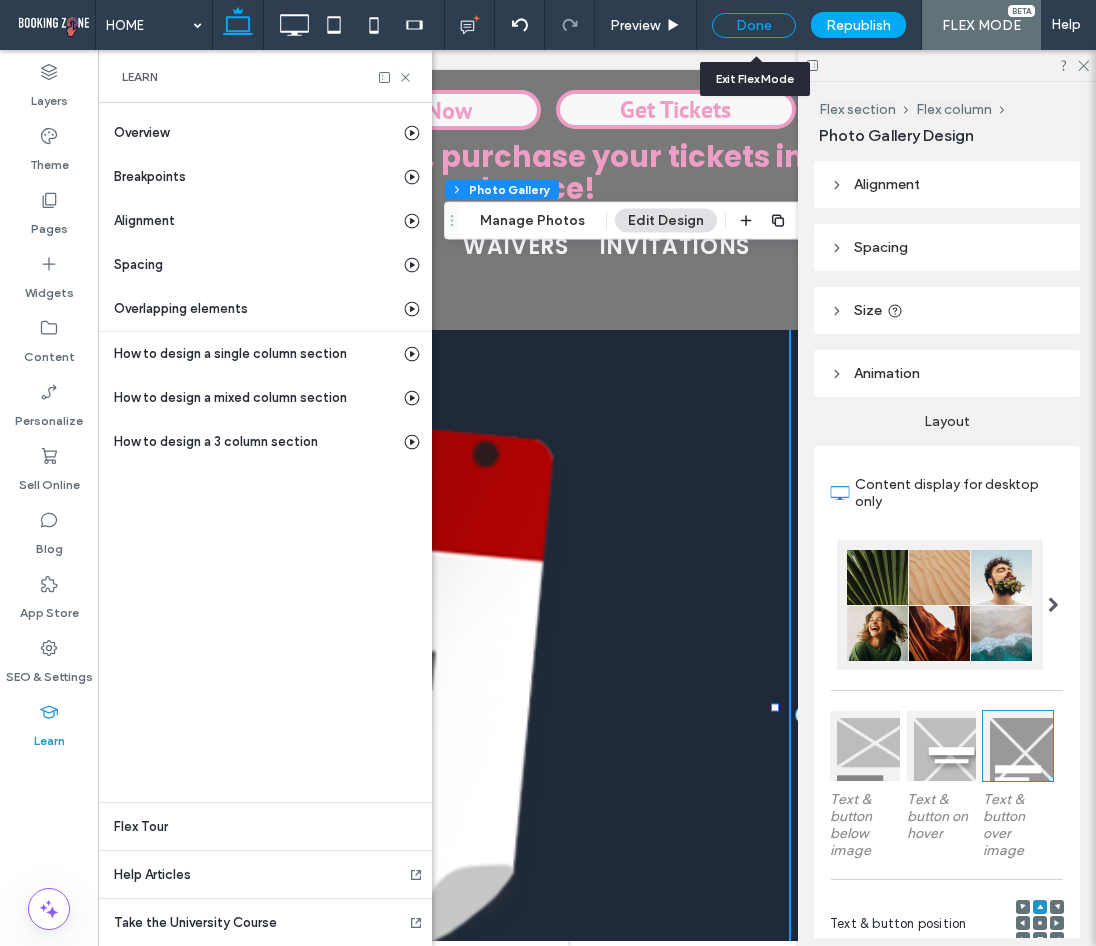 click on "Done" at bounding box center (754, 25) 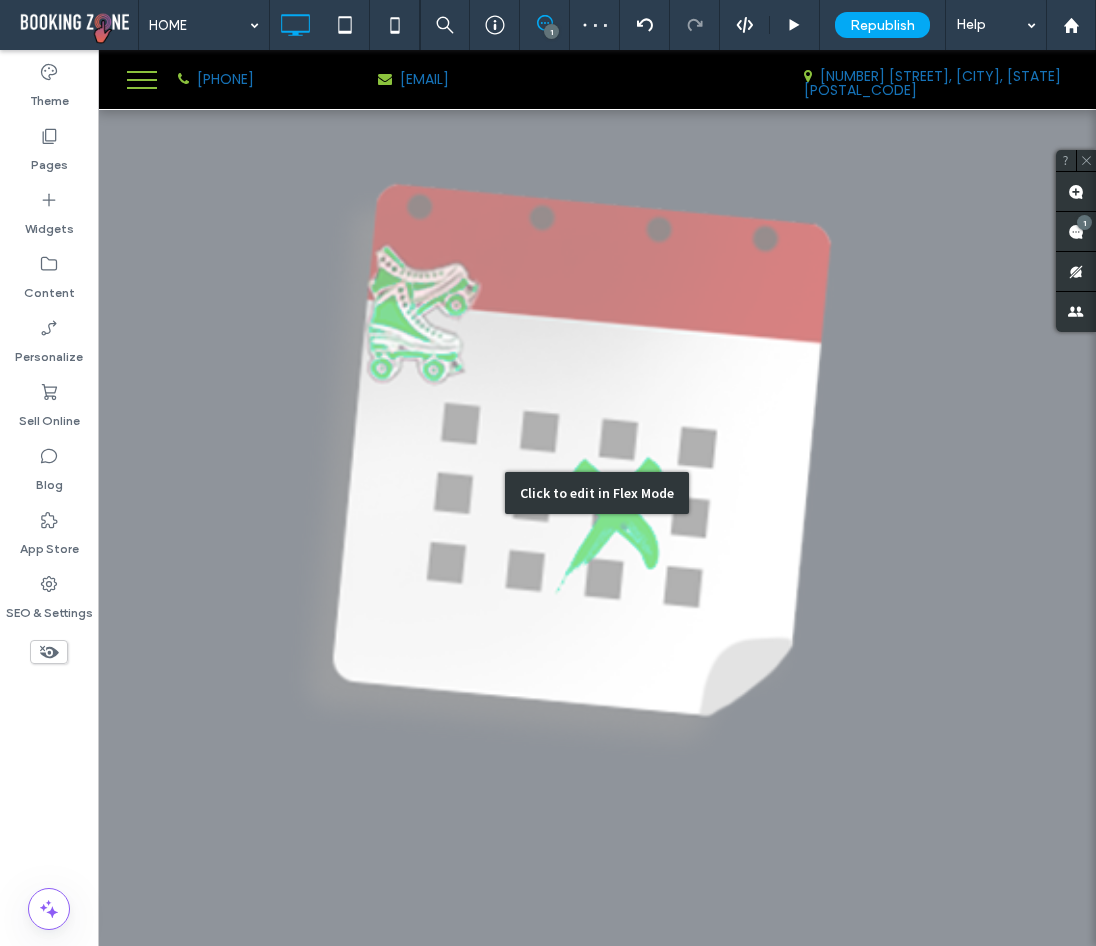 scroll, scrollTop: 5048, scrollLeft: 0, axis: vertical 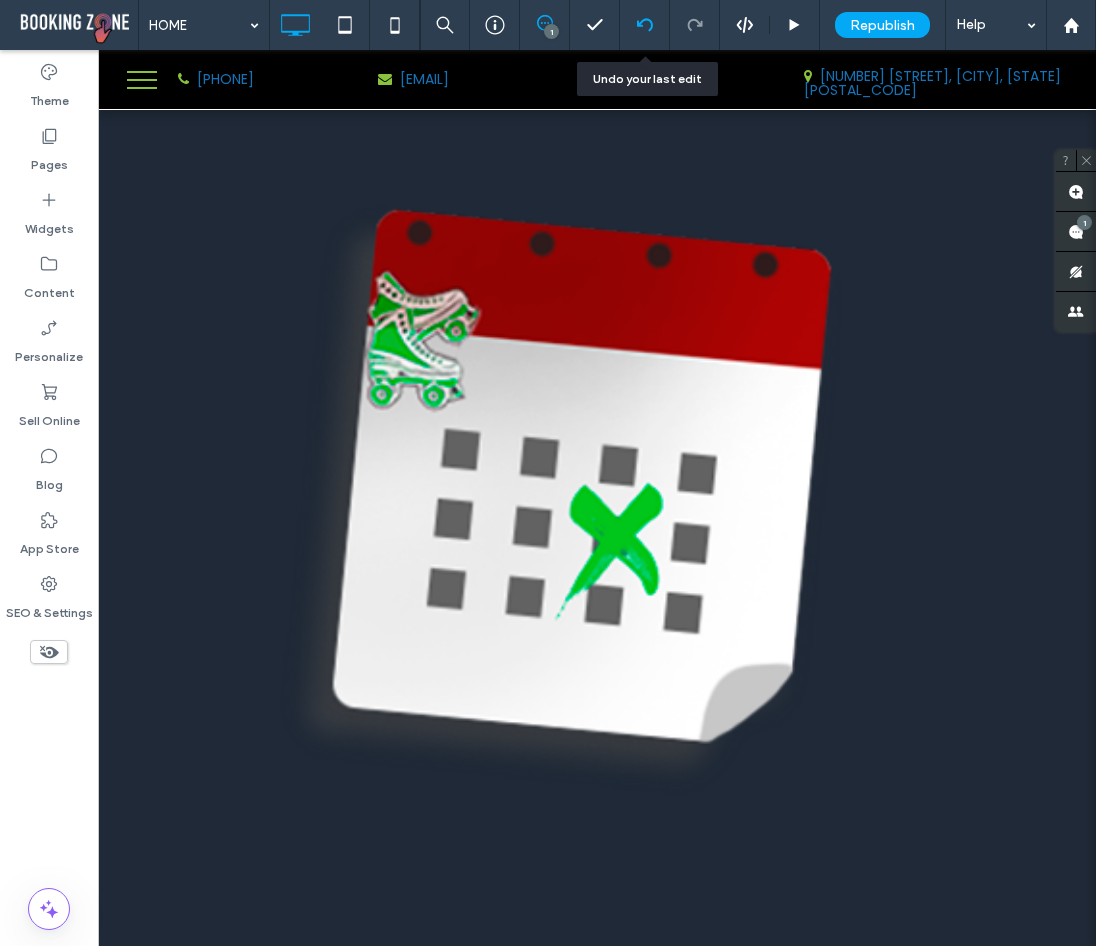 click at bounding box center [644, 25] 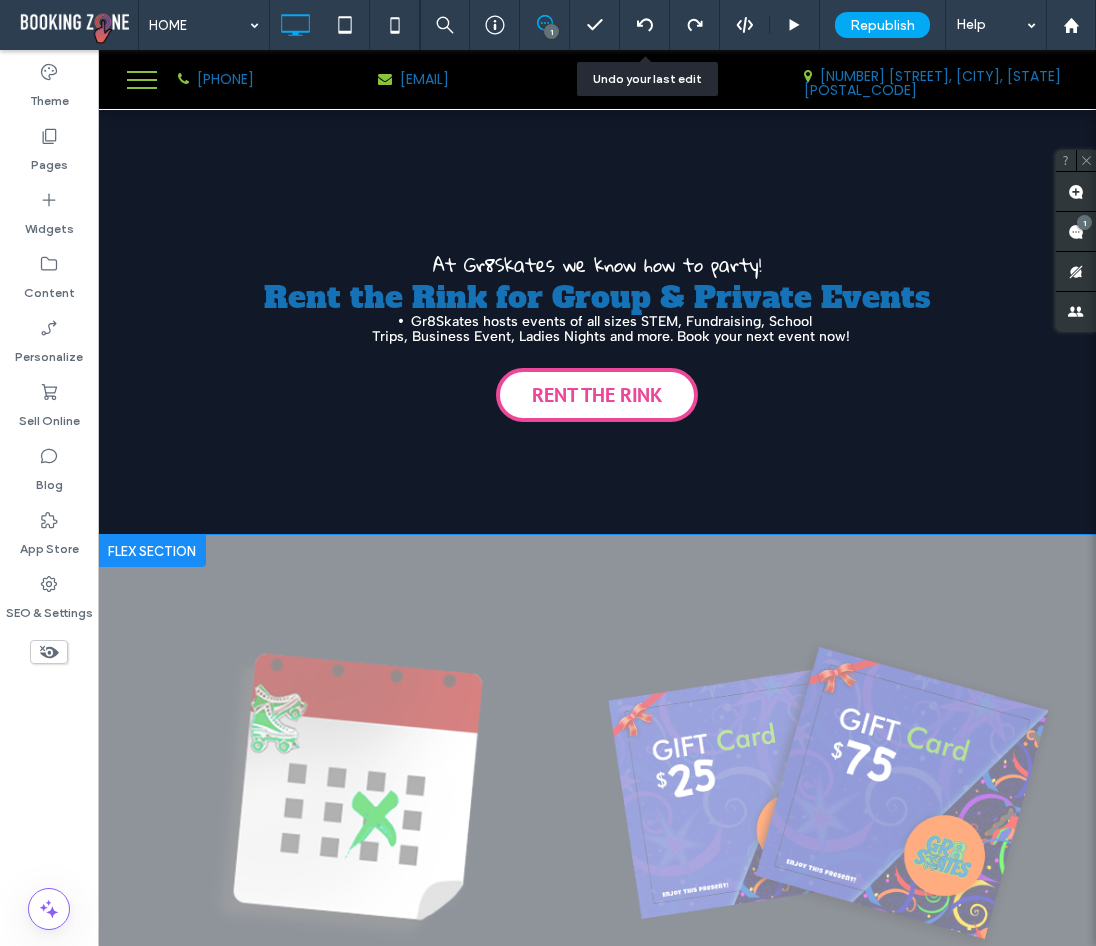 scroll, scrollTop: 4900, scrollLeft: 0, axis: vertical 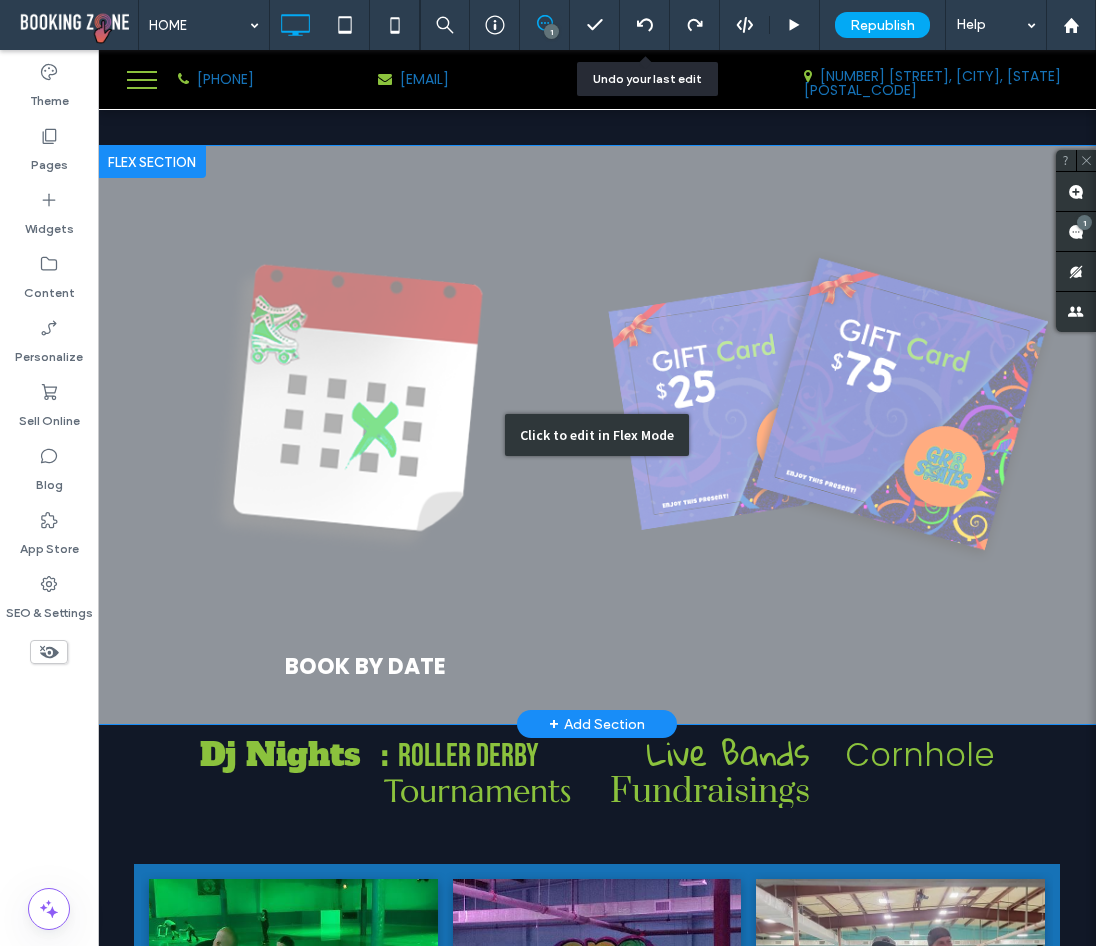 click on "Click to edit in Flex Mode" at bounding box center (597, 435) 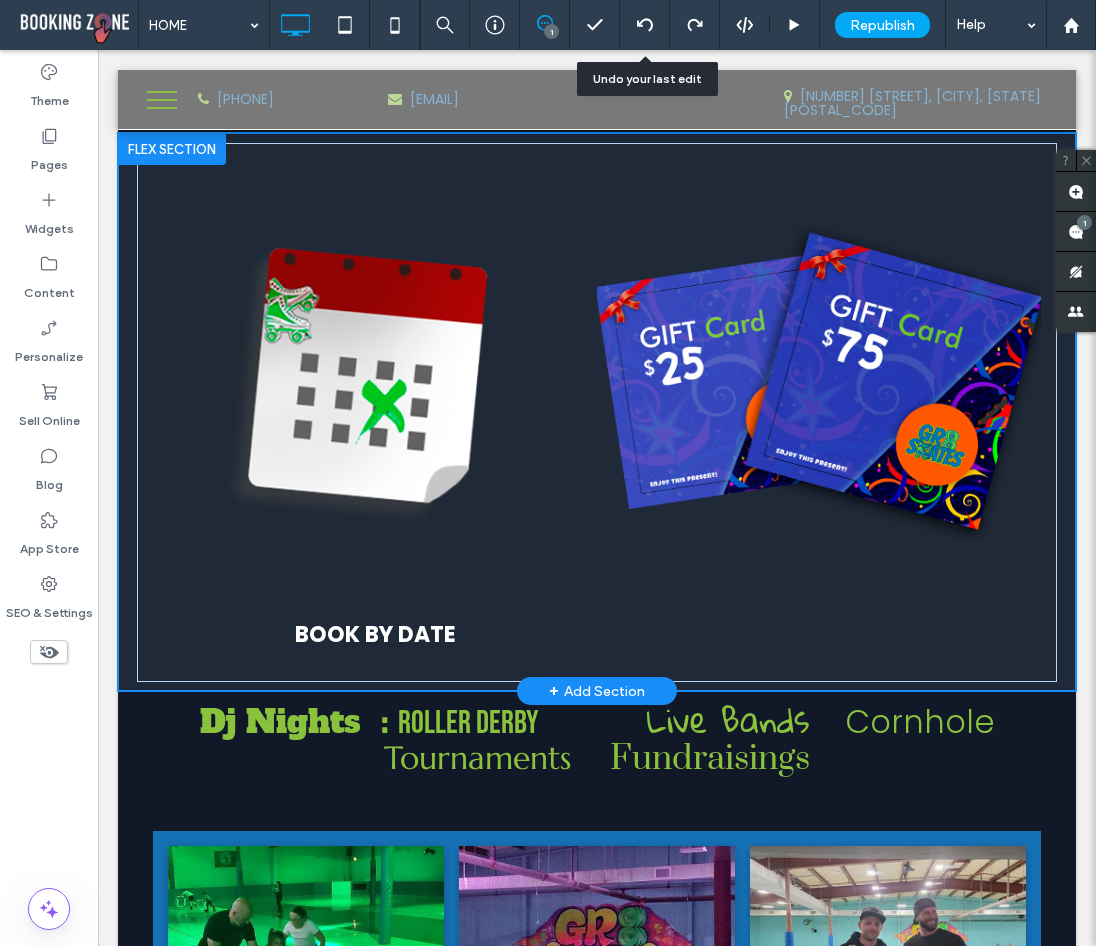 scroll, scrollTop: 0, scrollLeft: 298, axis: horizontal 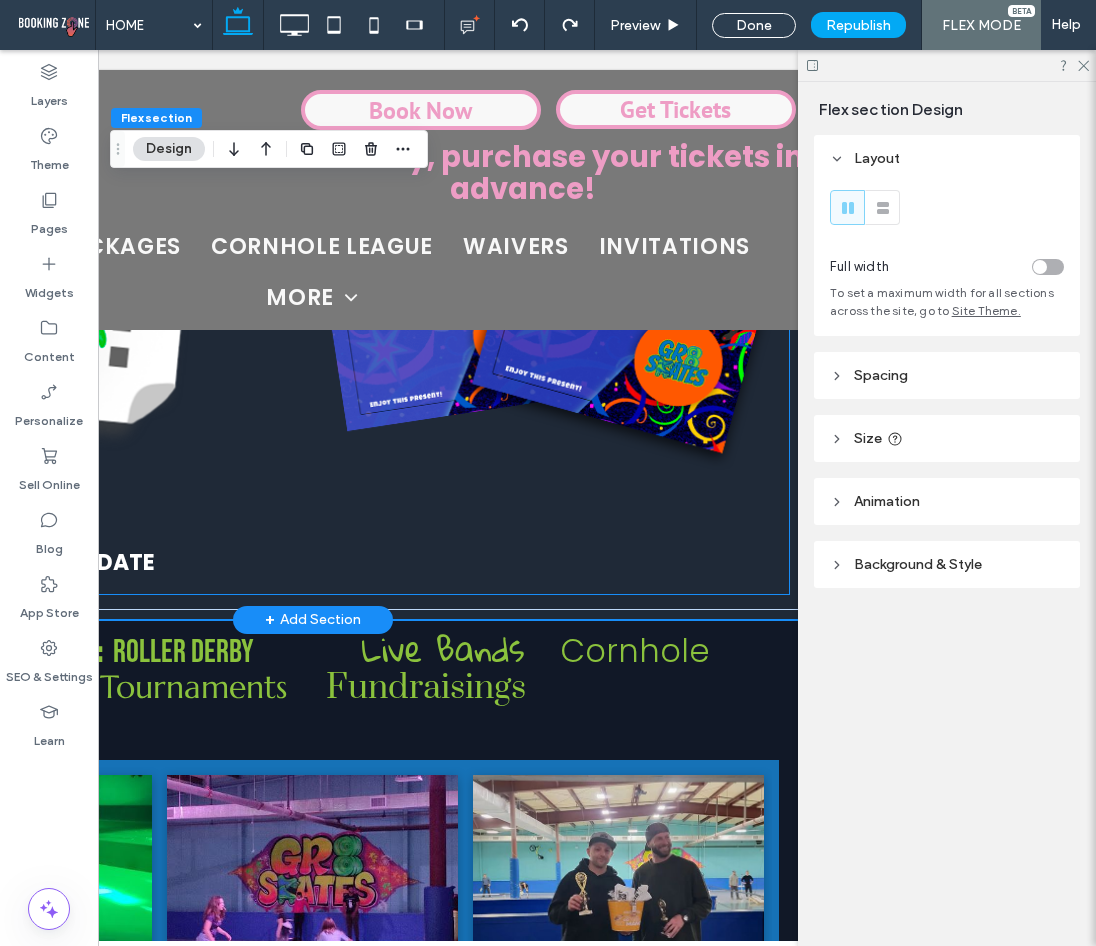 click at bounding box center [550, 292] 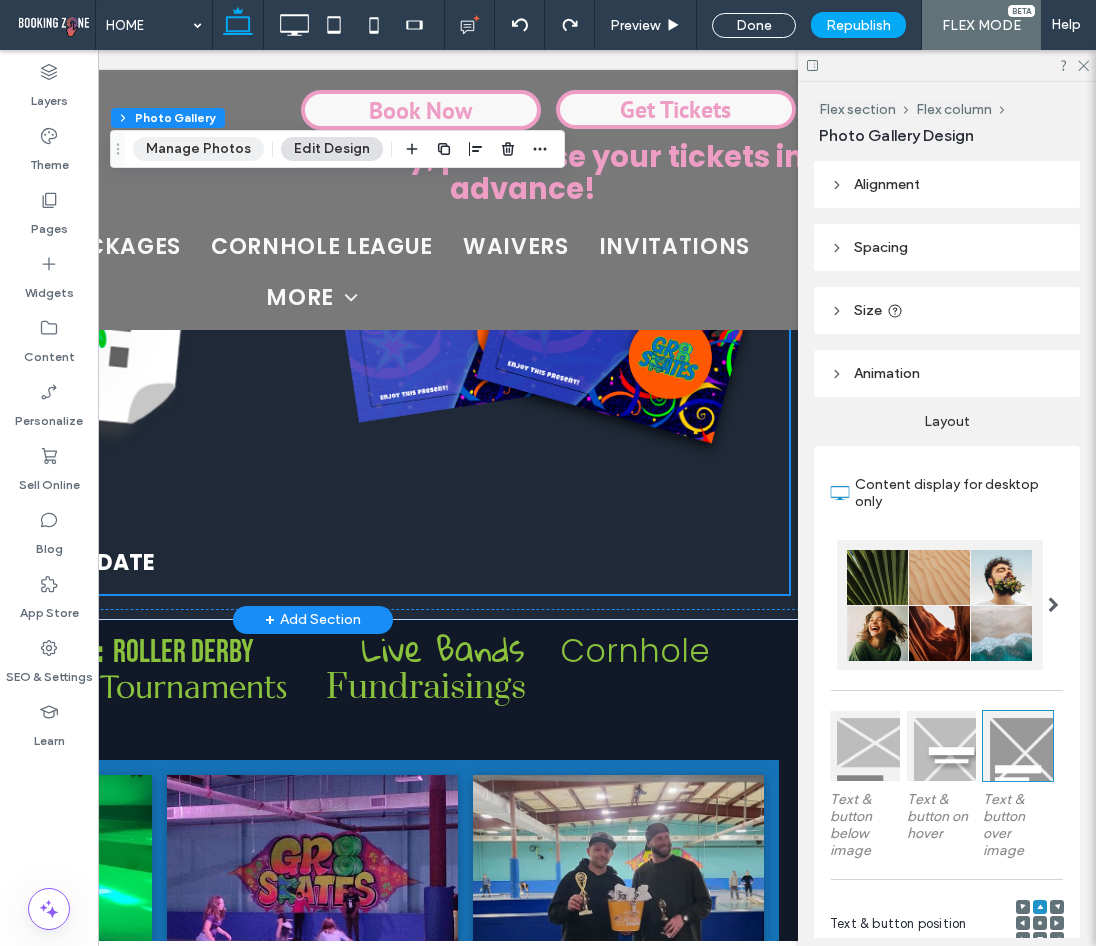 click on "Manage Photos" at bounding box center [198, 149] 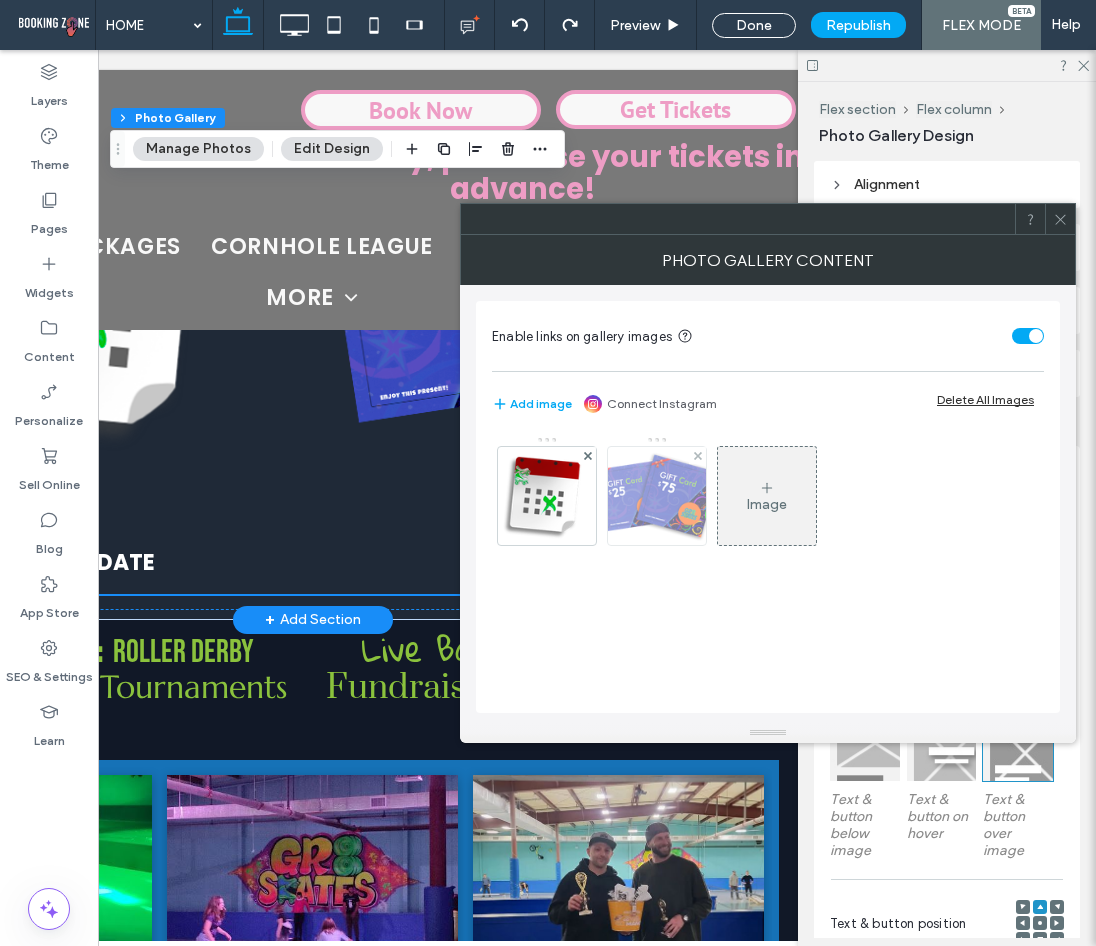 click at bounding box center (657, 496) 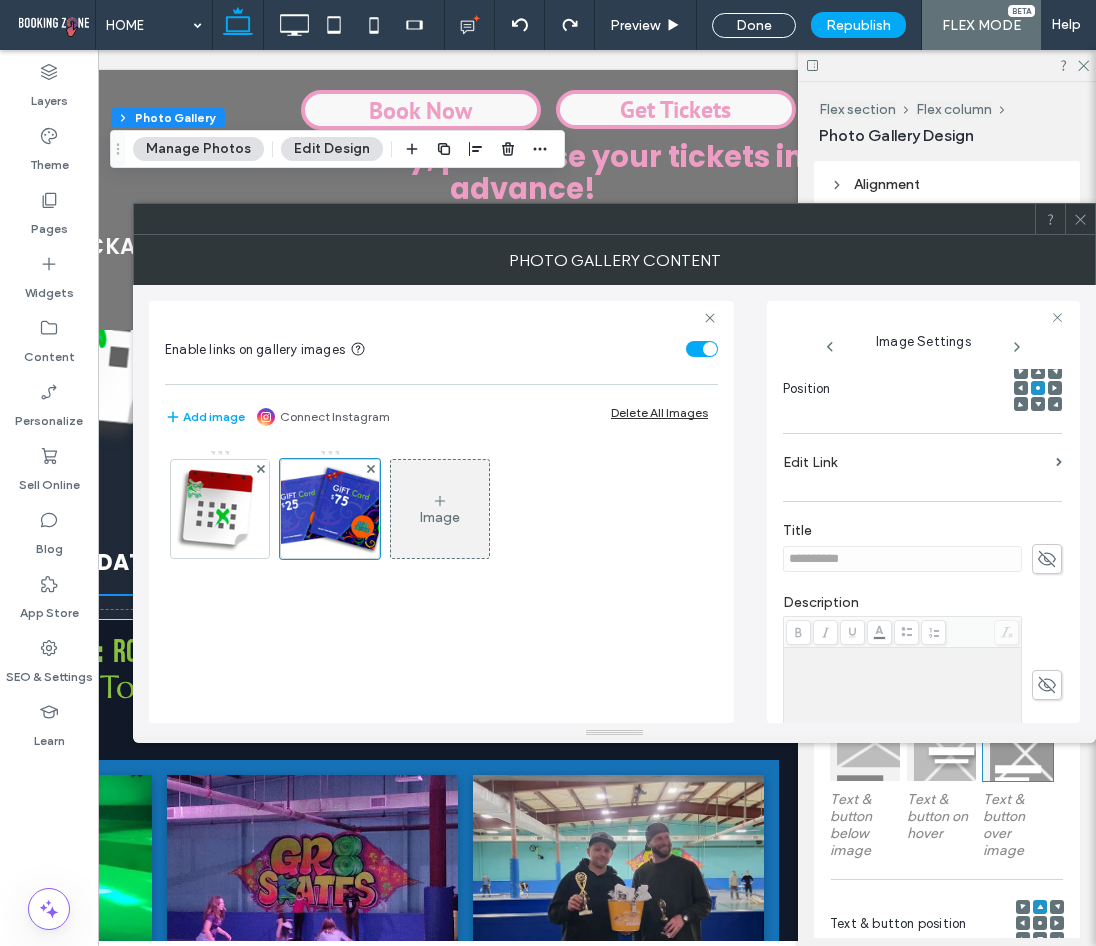 scroll, scrollTop: 300, scrollLeft: 0, axis: vertical 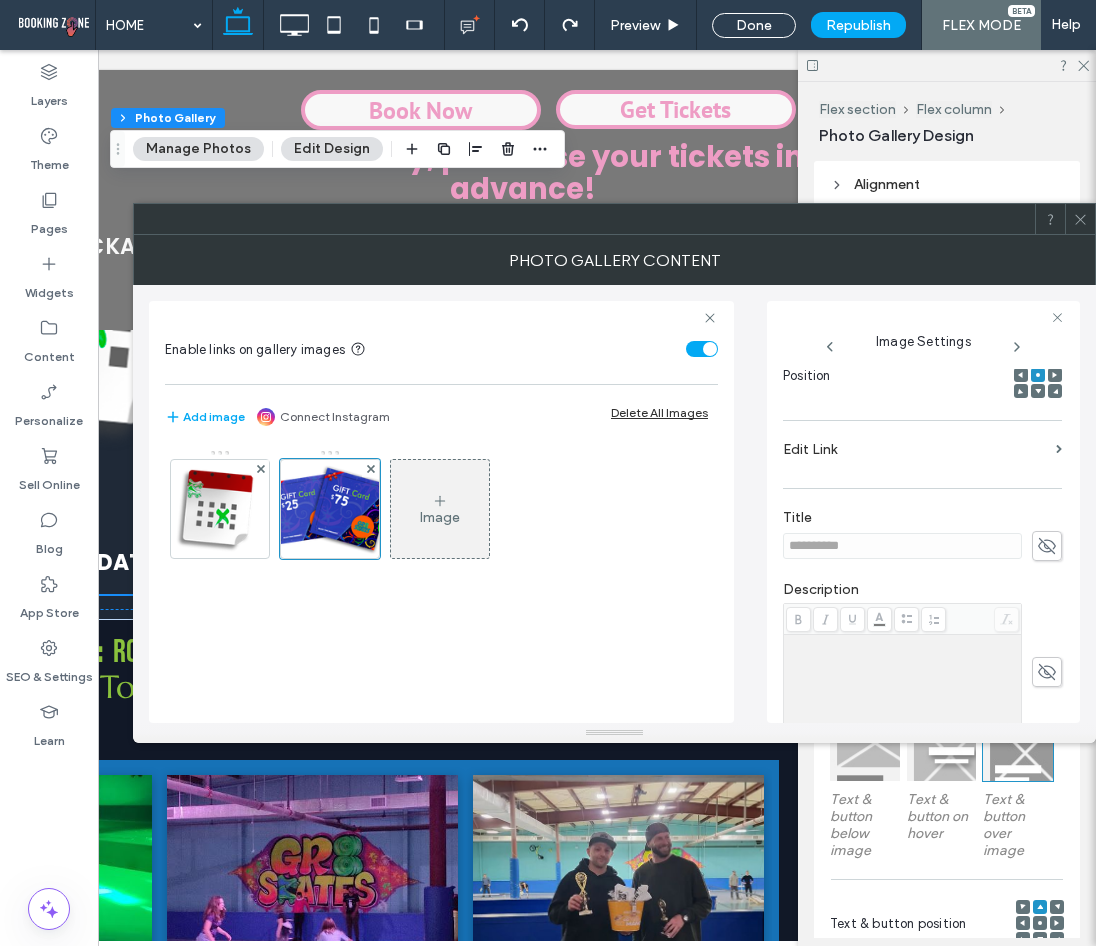 click 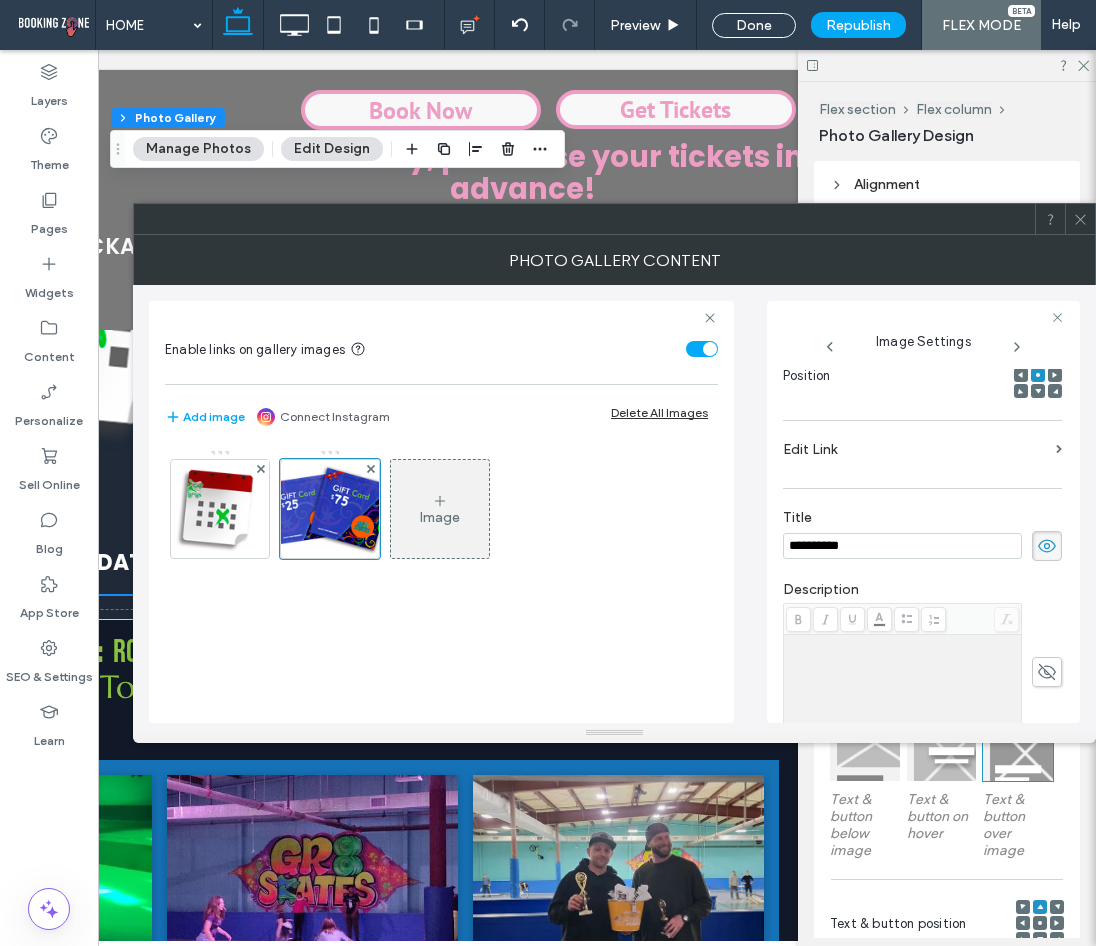 click at bounding box center [1047, 672] 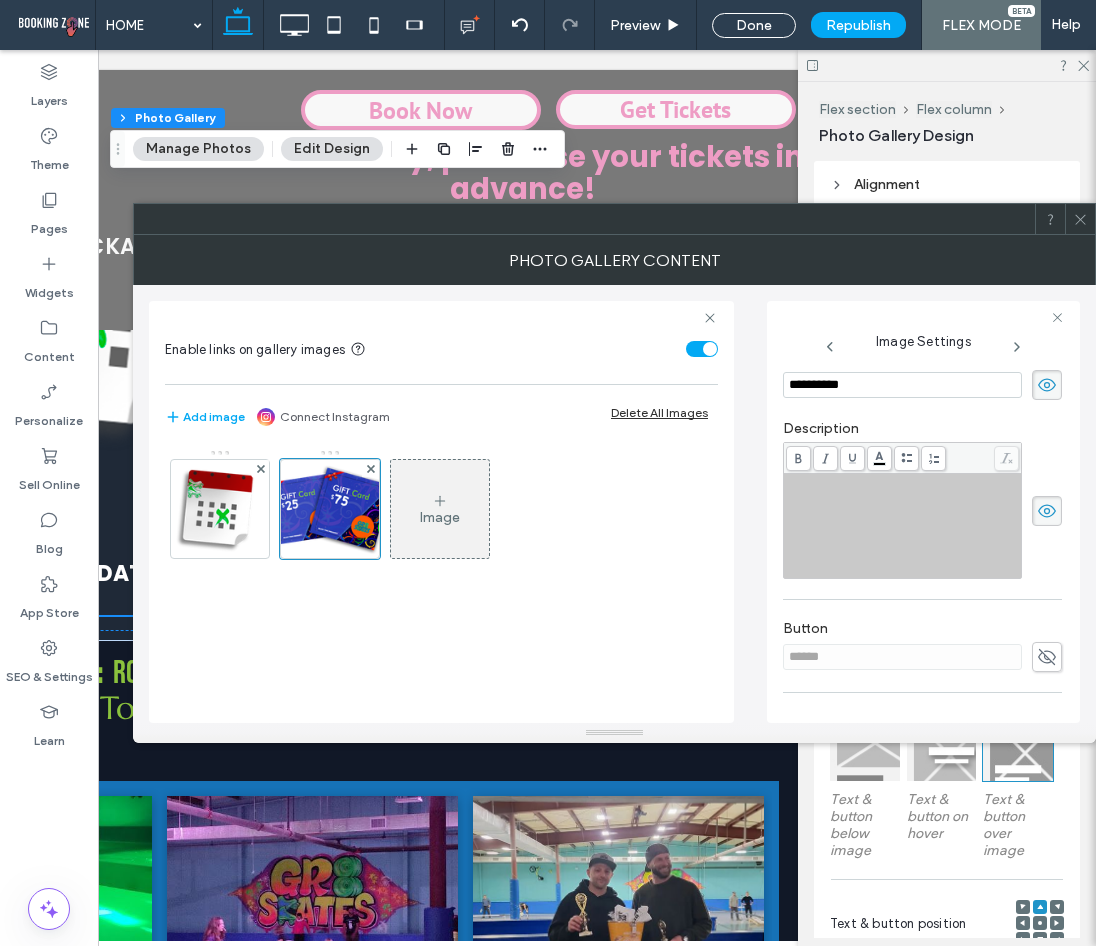 scroll, scrollTop: 500, scrollLeft: 0, axis: vertical 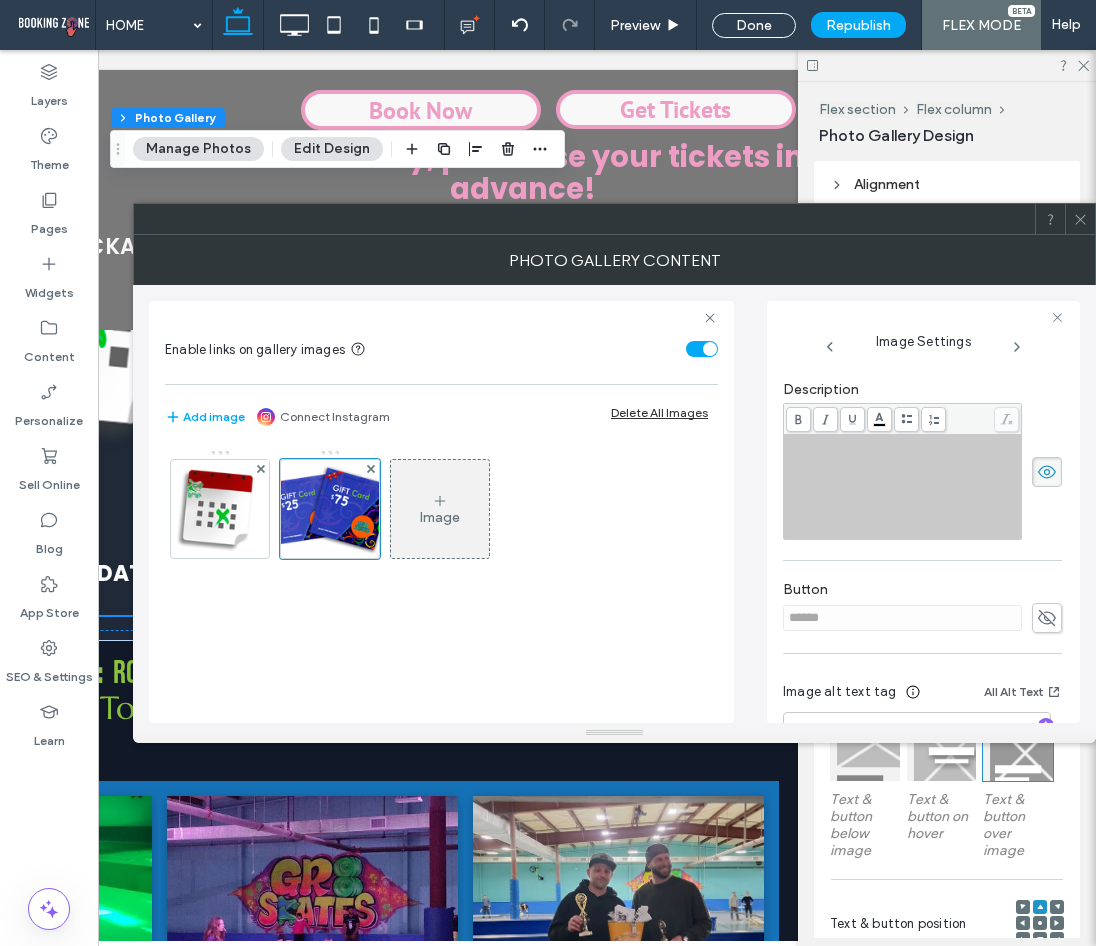 click at bounding box center (903, 487) 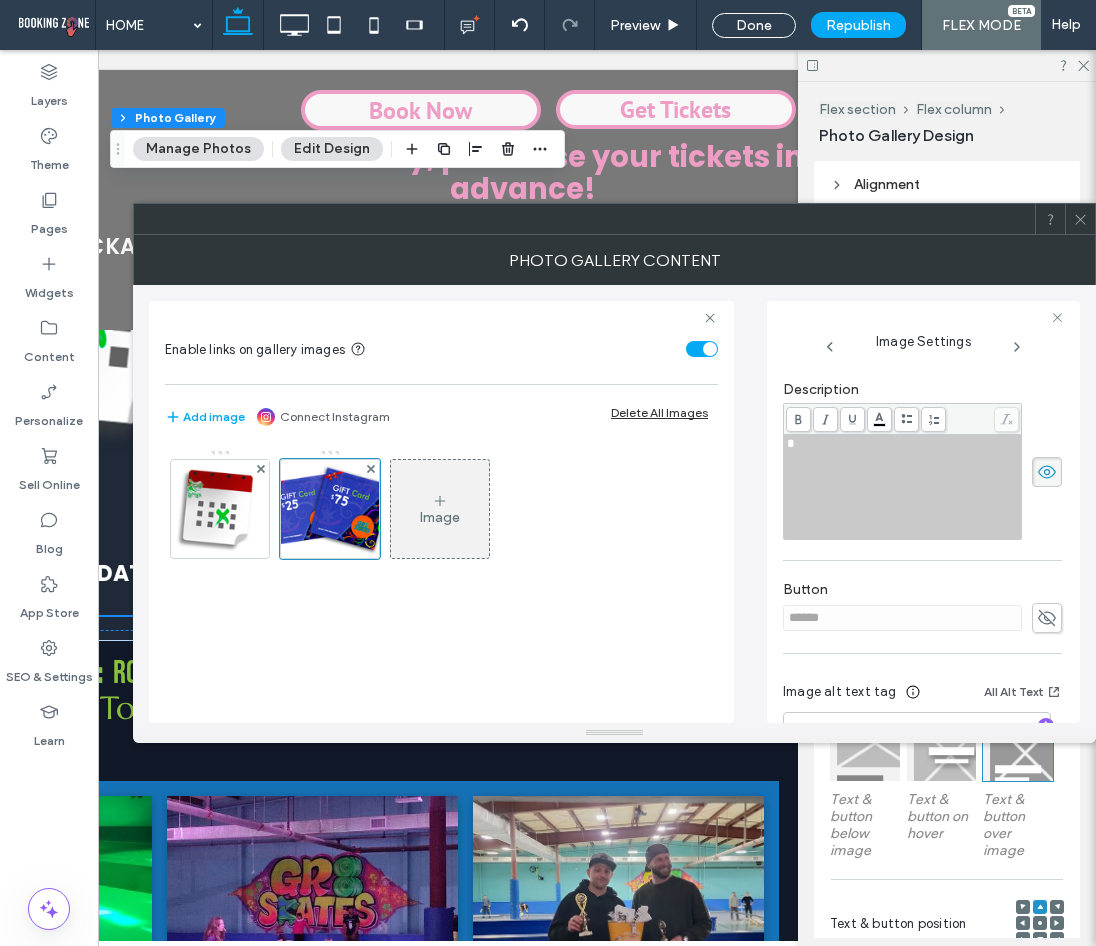 type 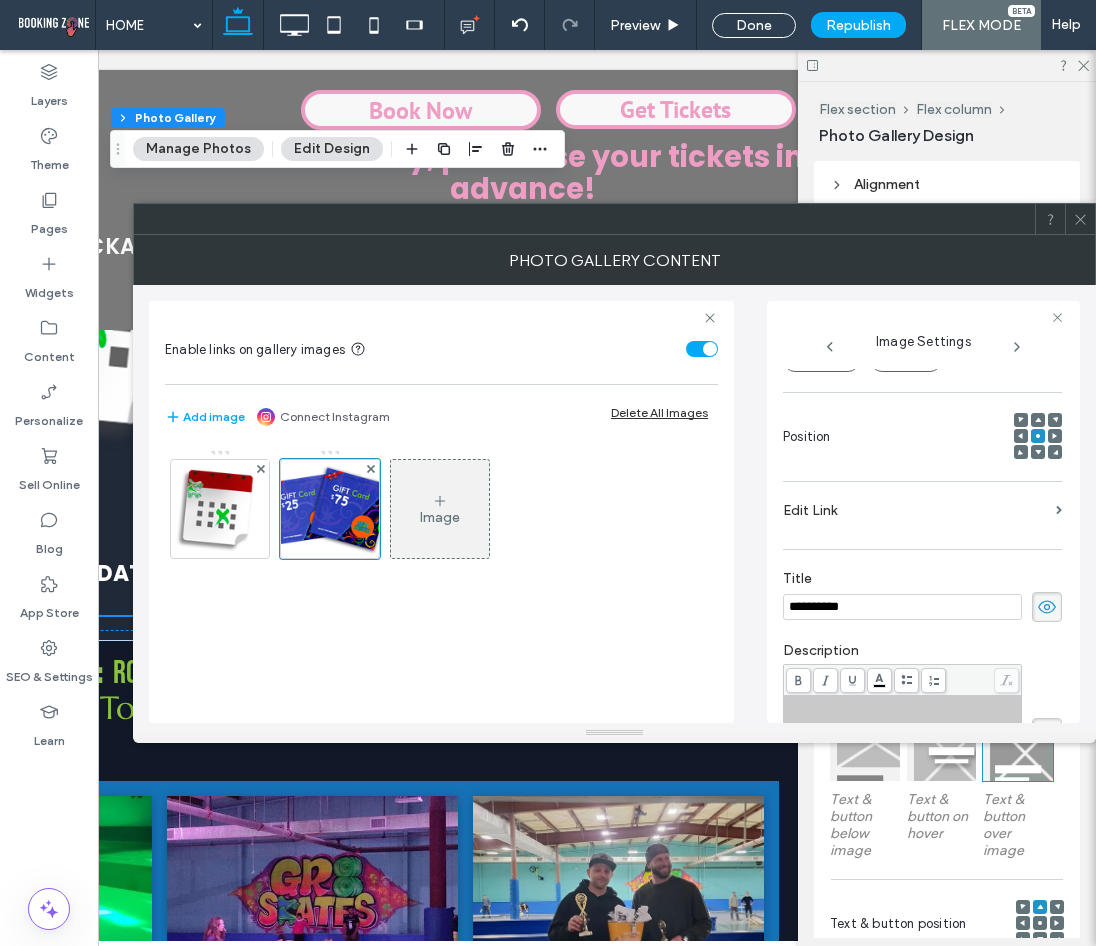 scroll, scrollTop: 171, scrollLeft: 0, axis: vertical 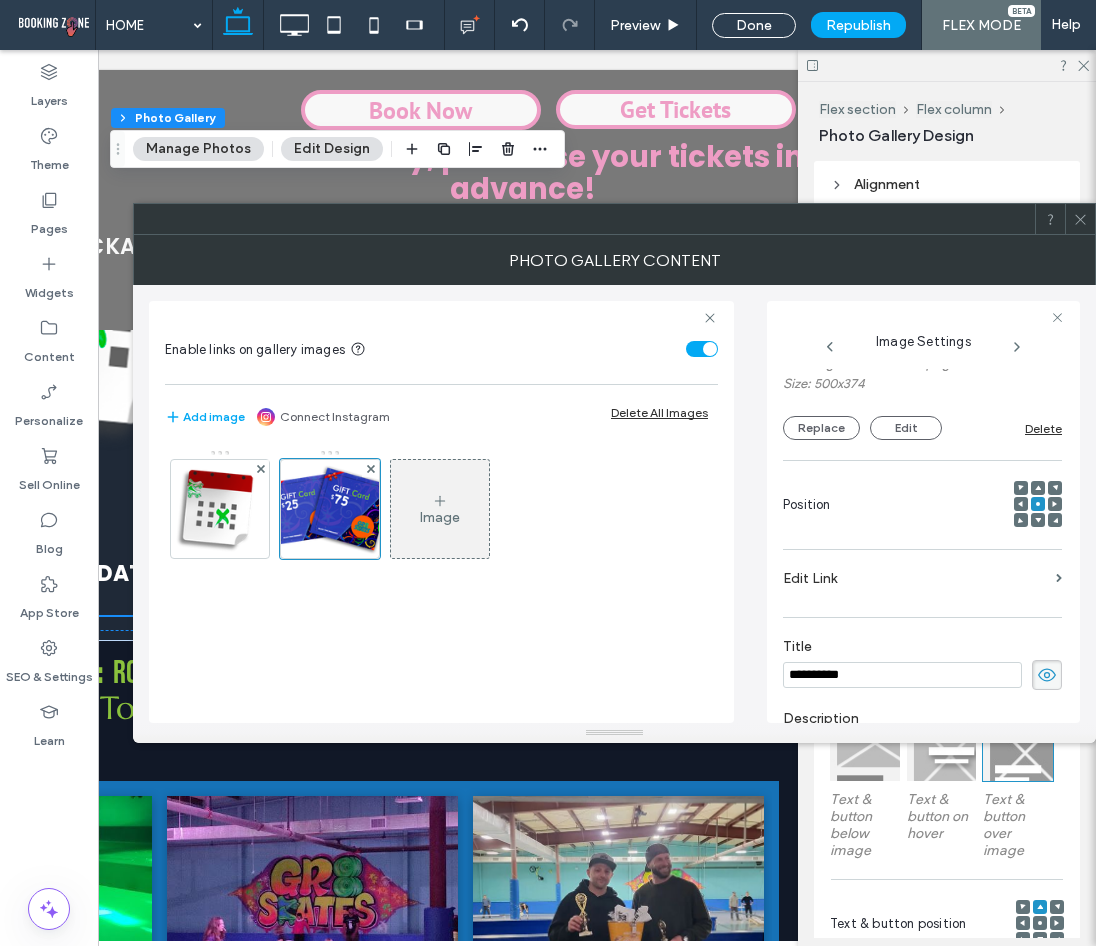 click on "Edit Link" at bounding box center [915, 578] 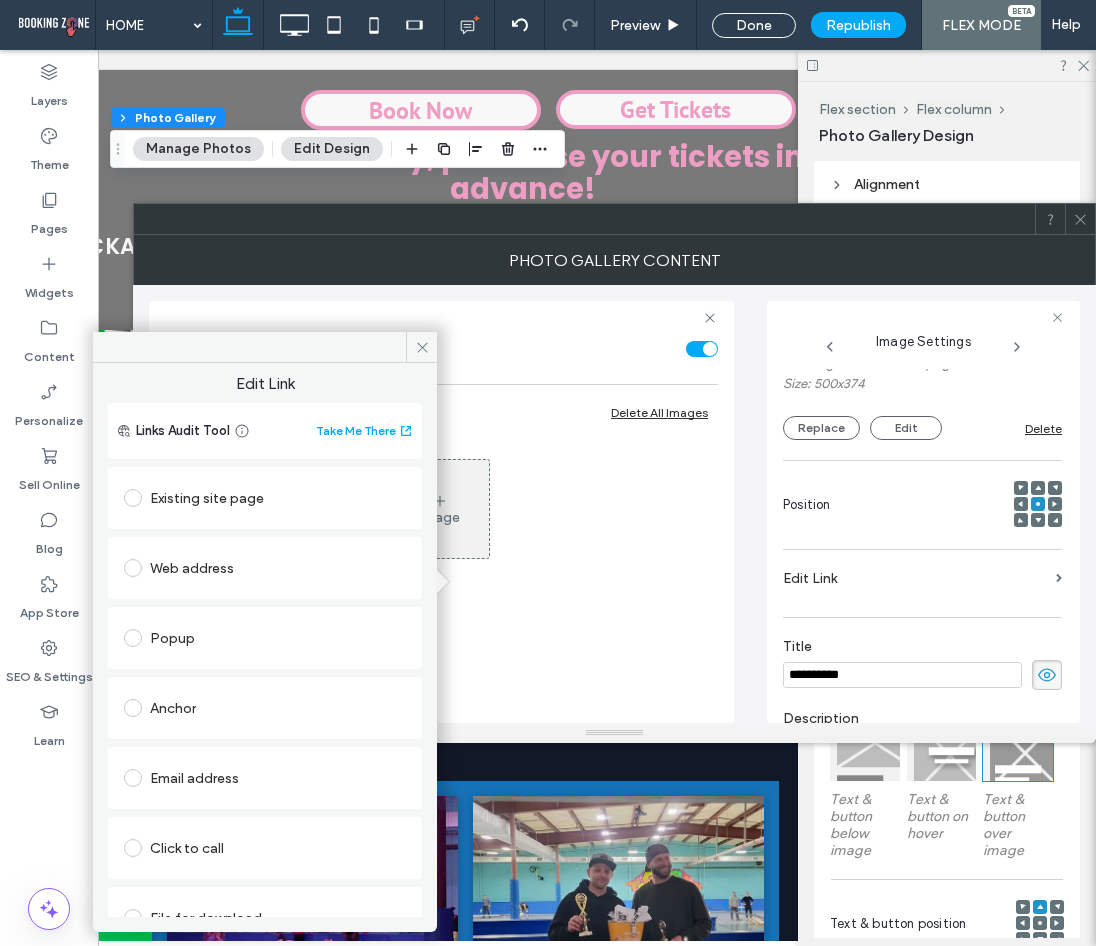 click on "Popup" at bounding box center (265, 638) 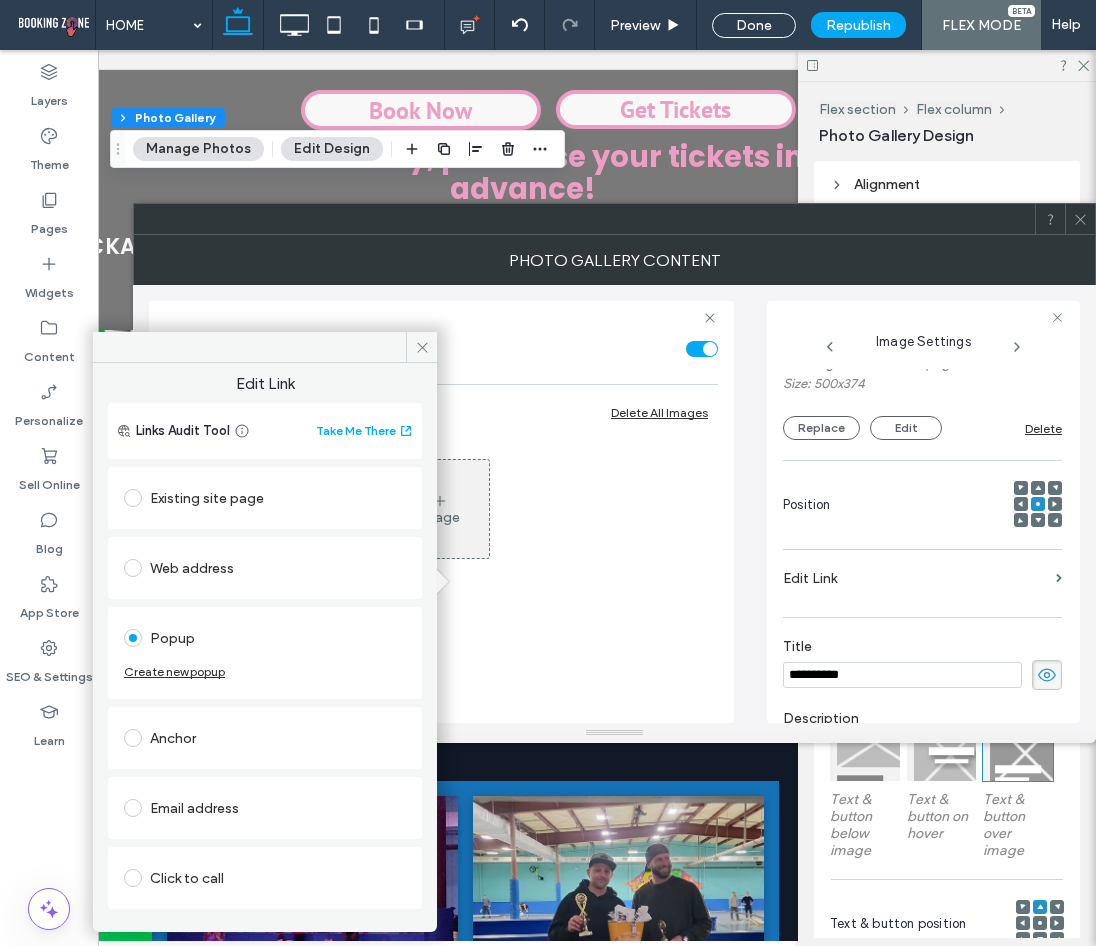 click on "Create new popup" at bounding box center [174, 671] 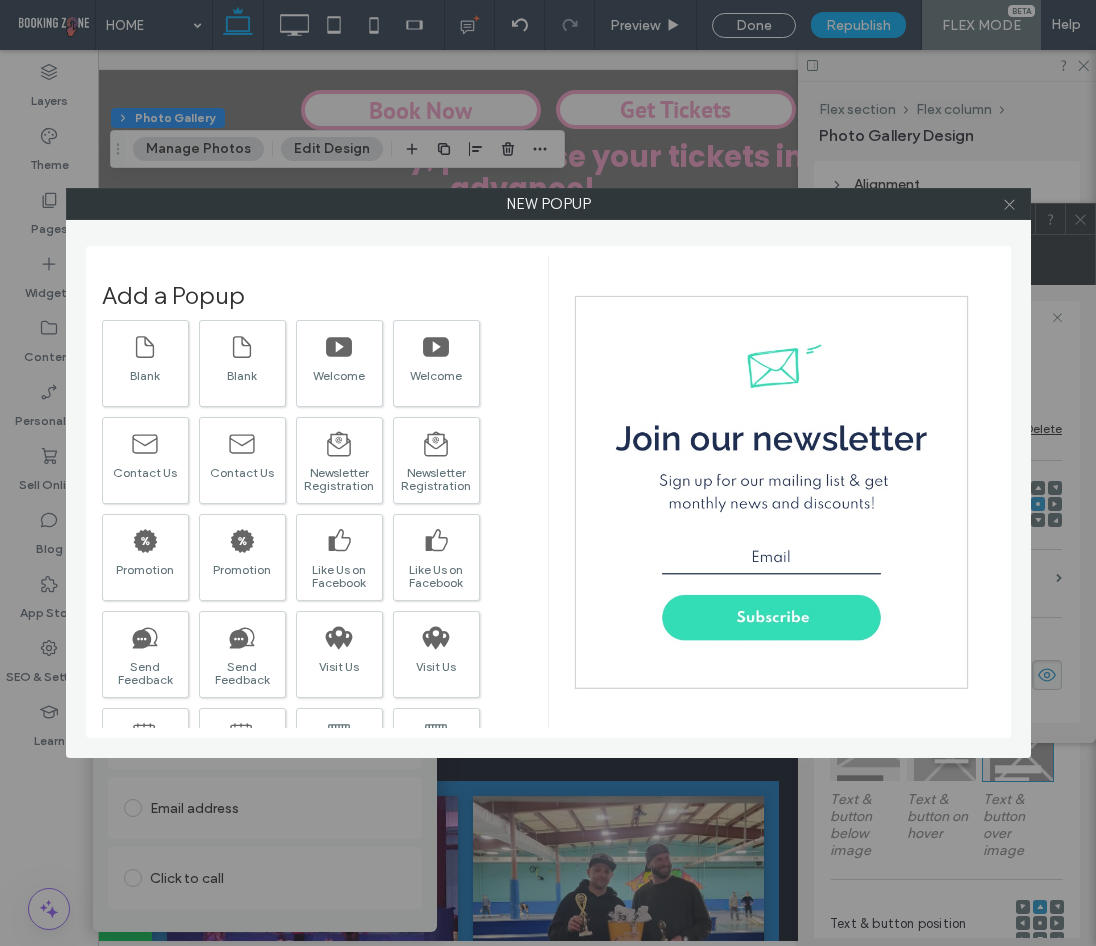 click 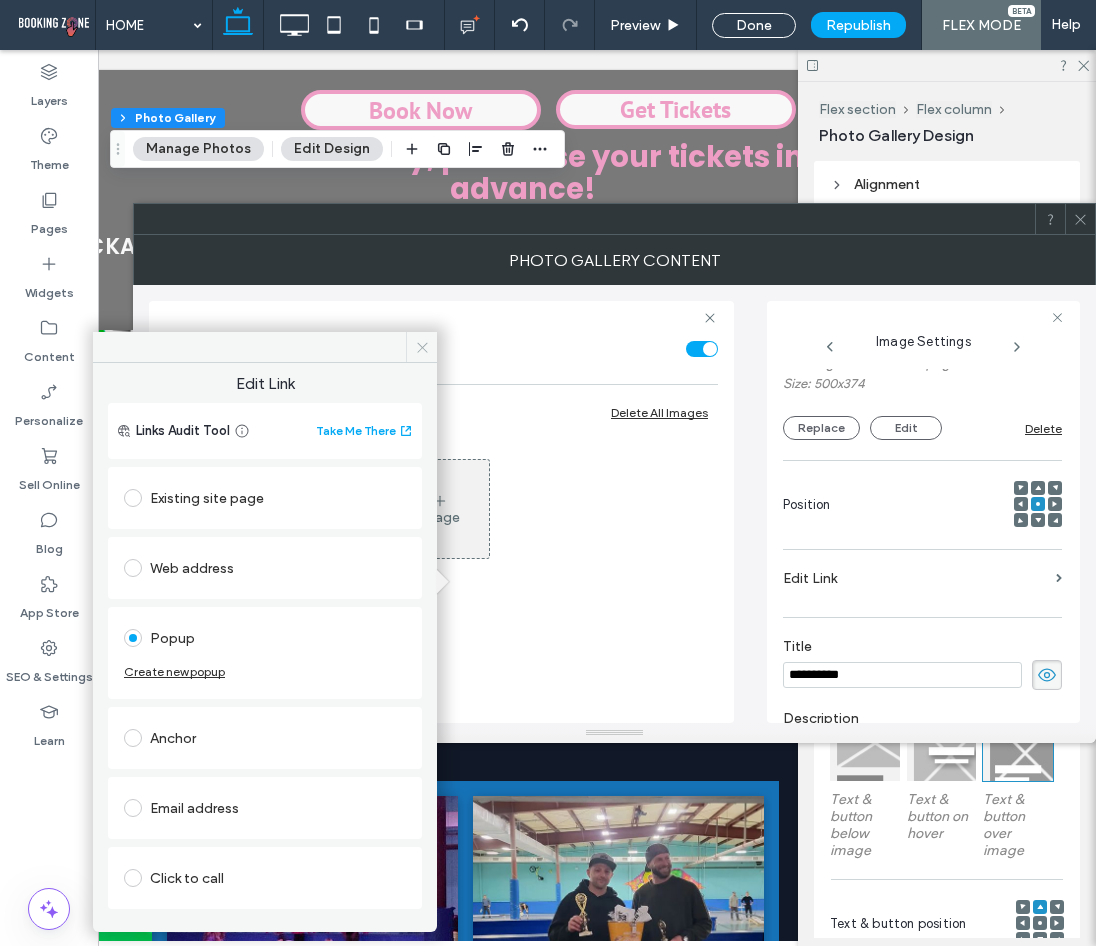 click 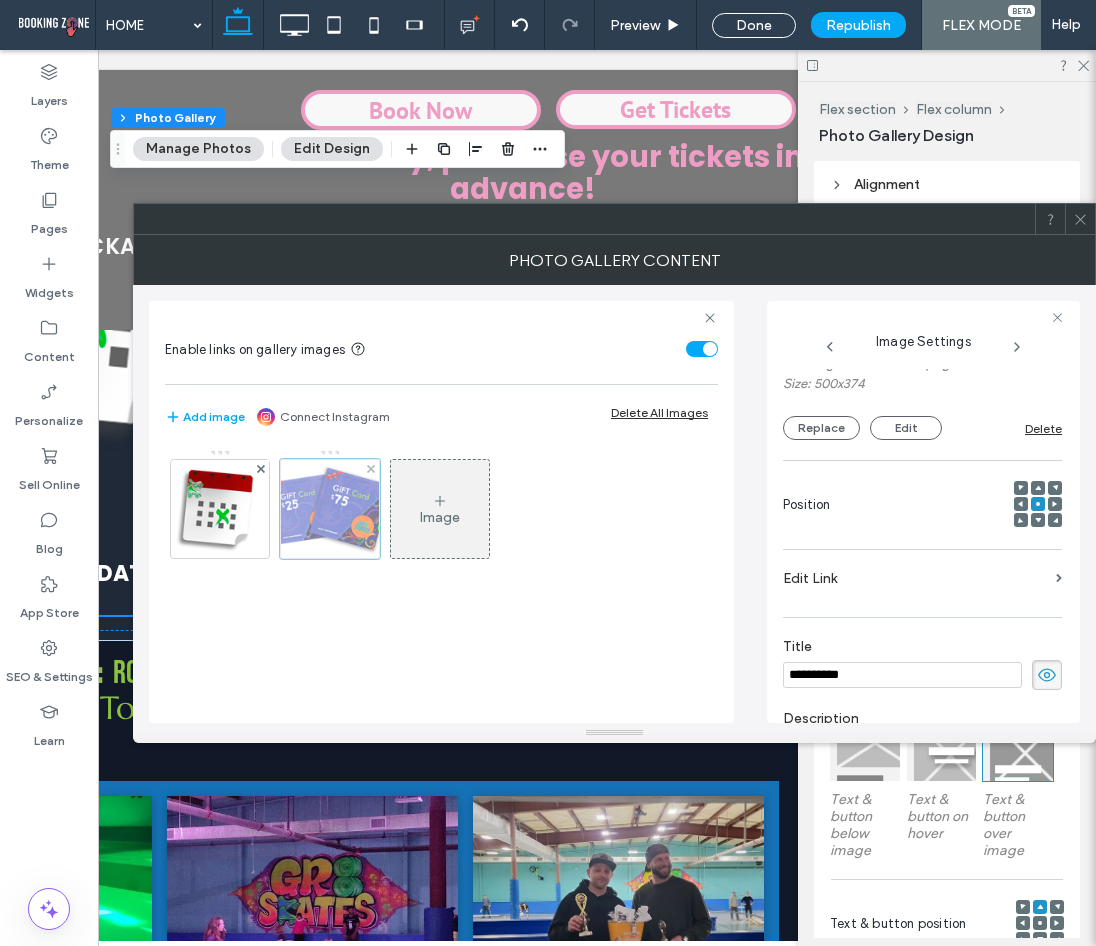 click at bounding box center [330, 509] 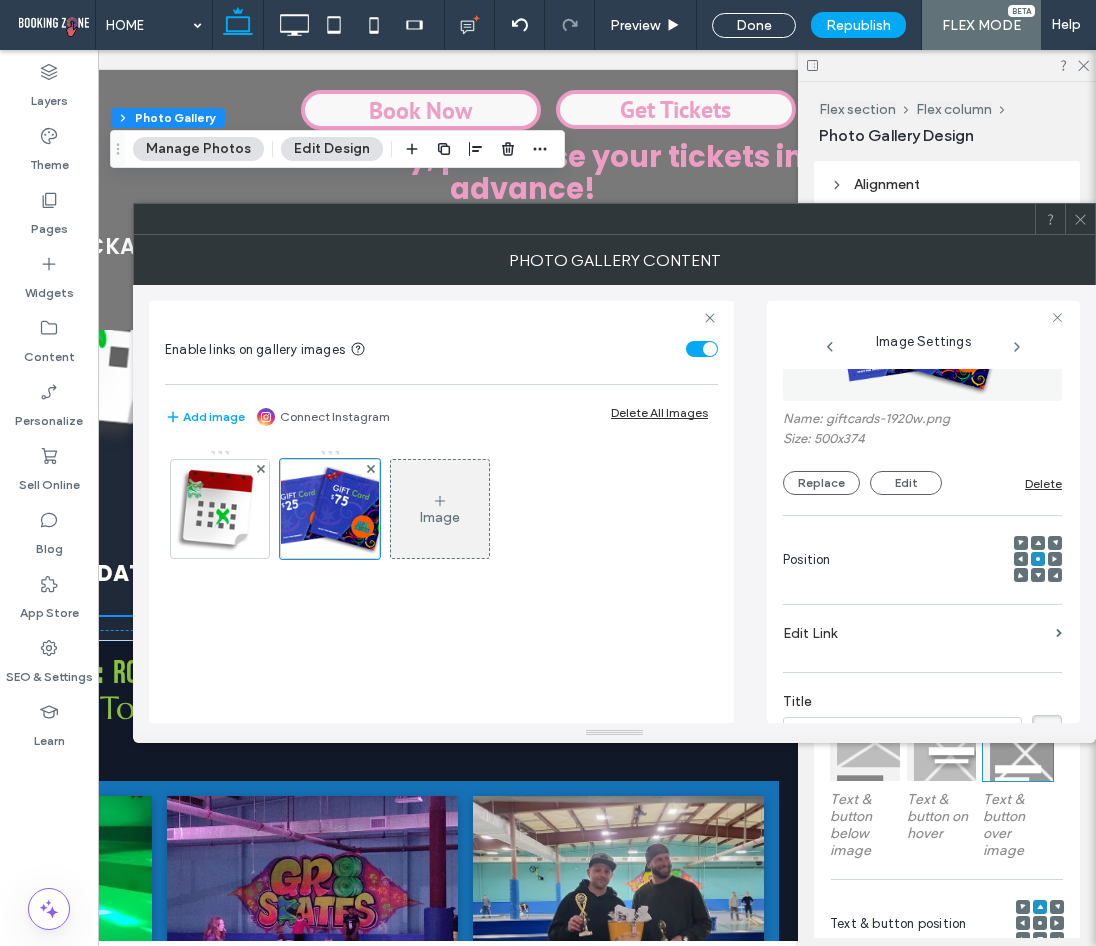 scroll, scrollTop: 0, scrollLeft: 0, axis: both 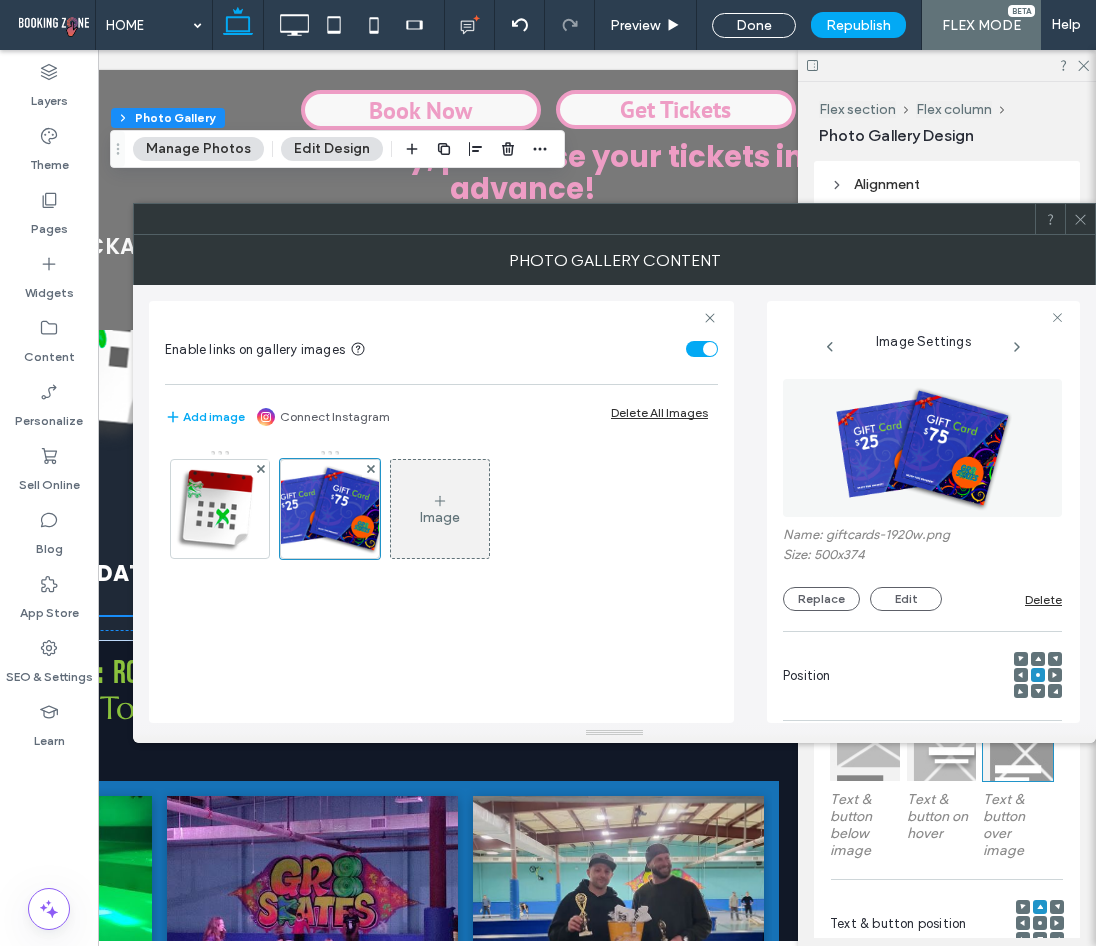 click at bounding box center [1080, 219] 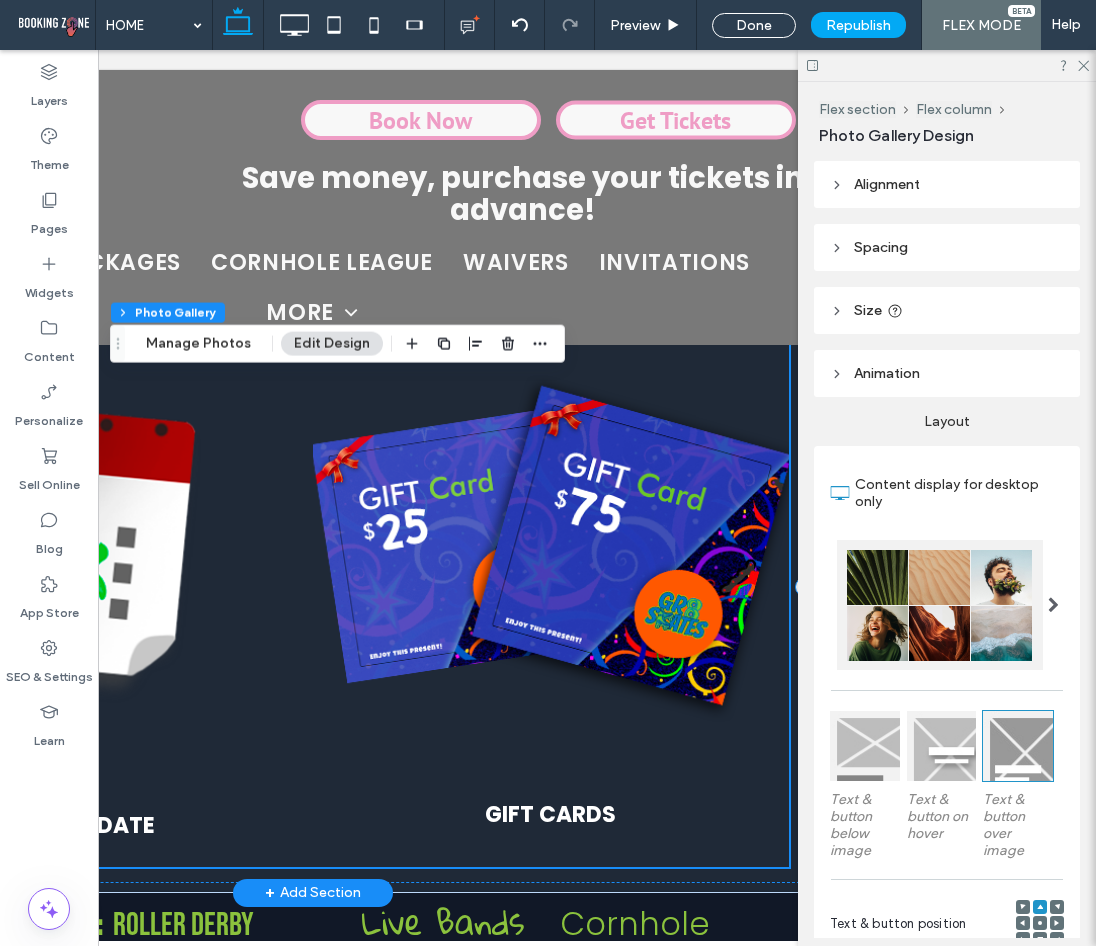 scroll, scrollTop: 4700, scrollLeft: 0, axis: vertical 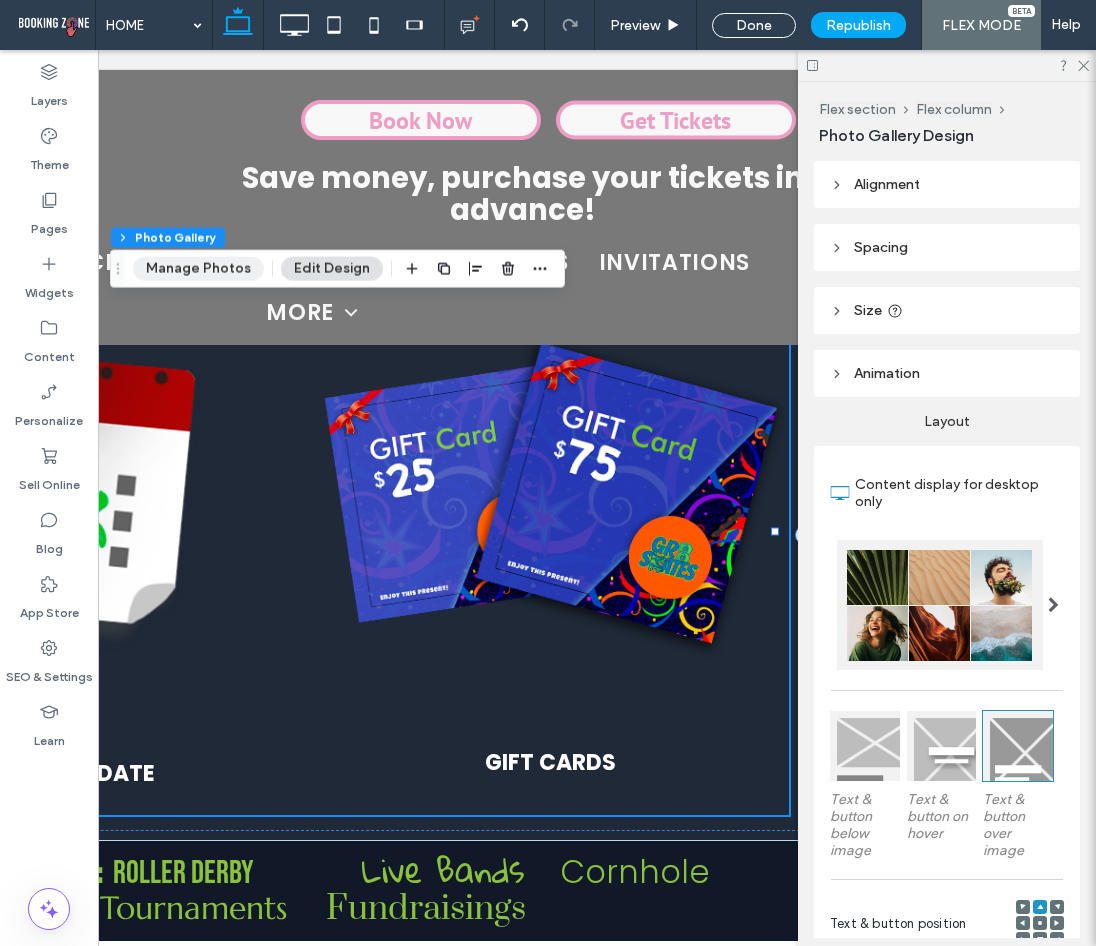click on "Manage Photos" at bounding box center [198, 269] 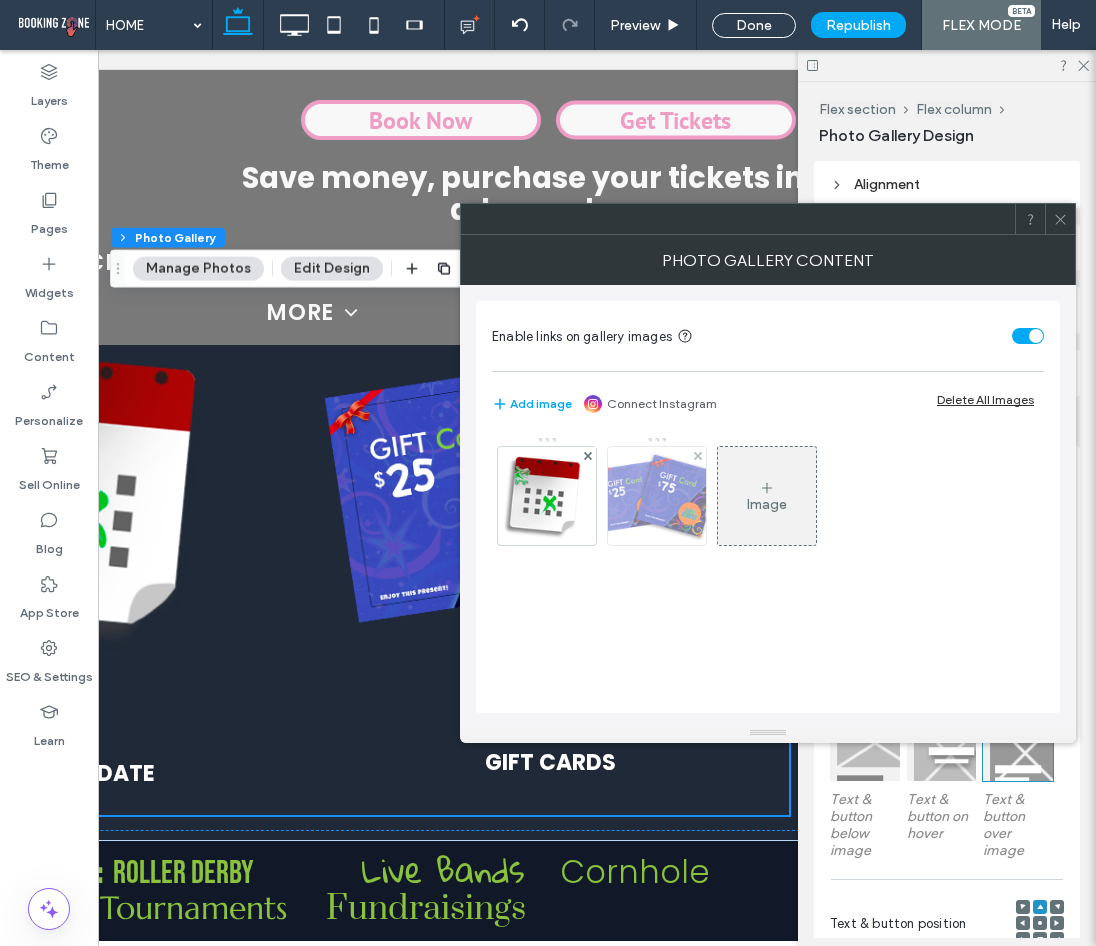 click at bounding box center [657, 496] 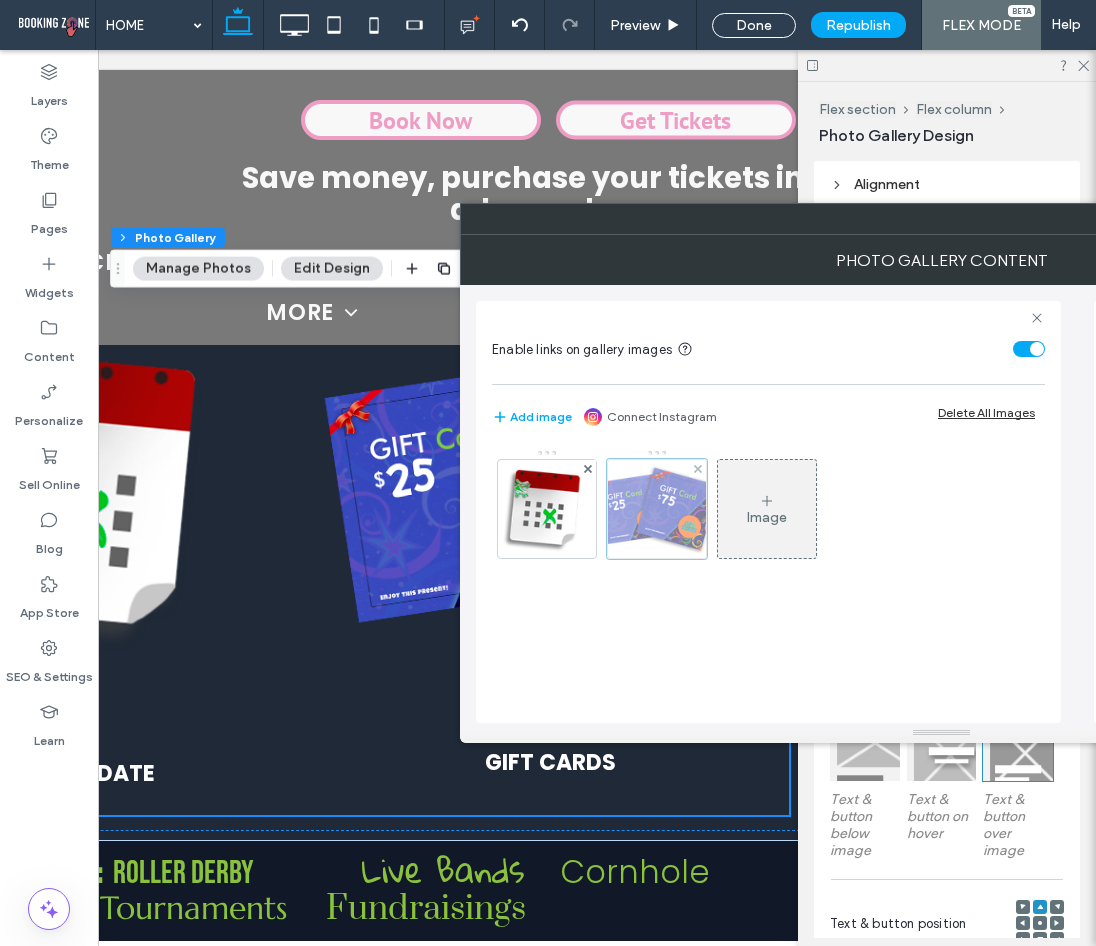scroll, scrollTop: 0, scrollLeft: 40, axis: horizontal 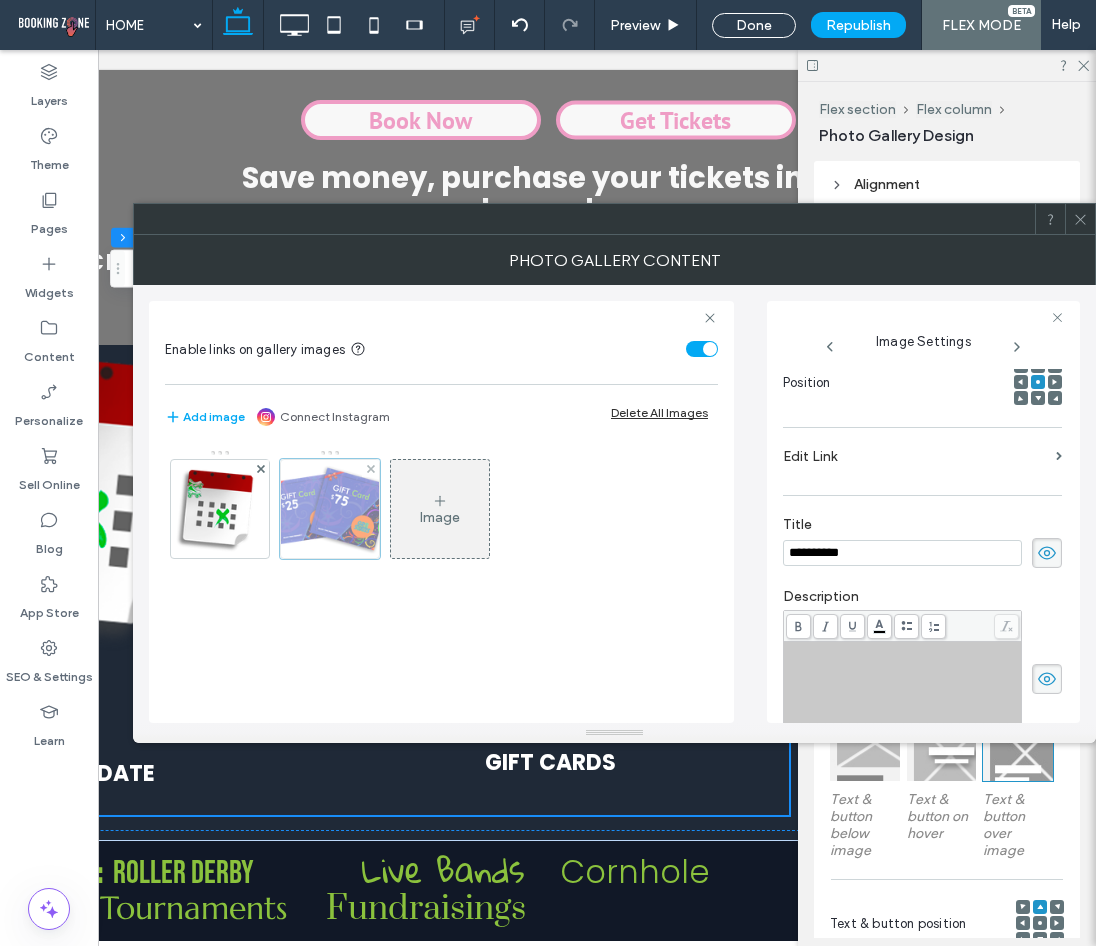 click at bounding box center (330, 509) 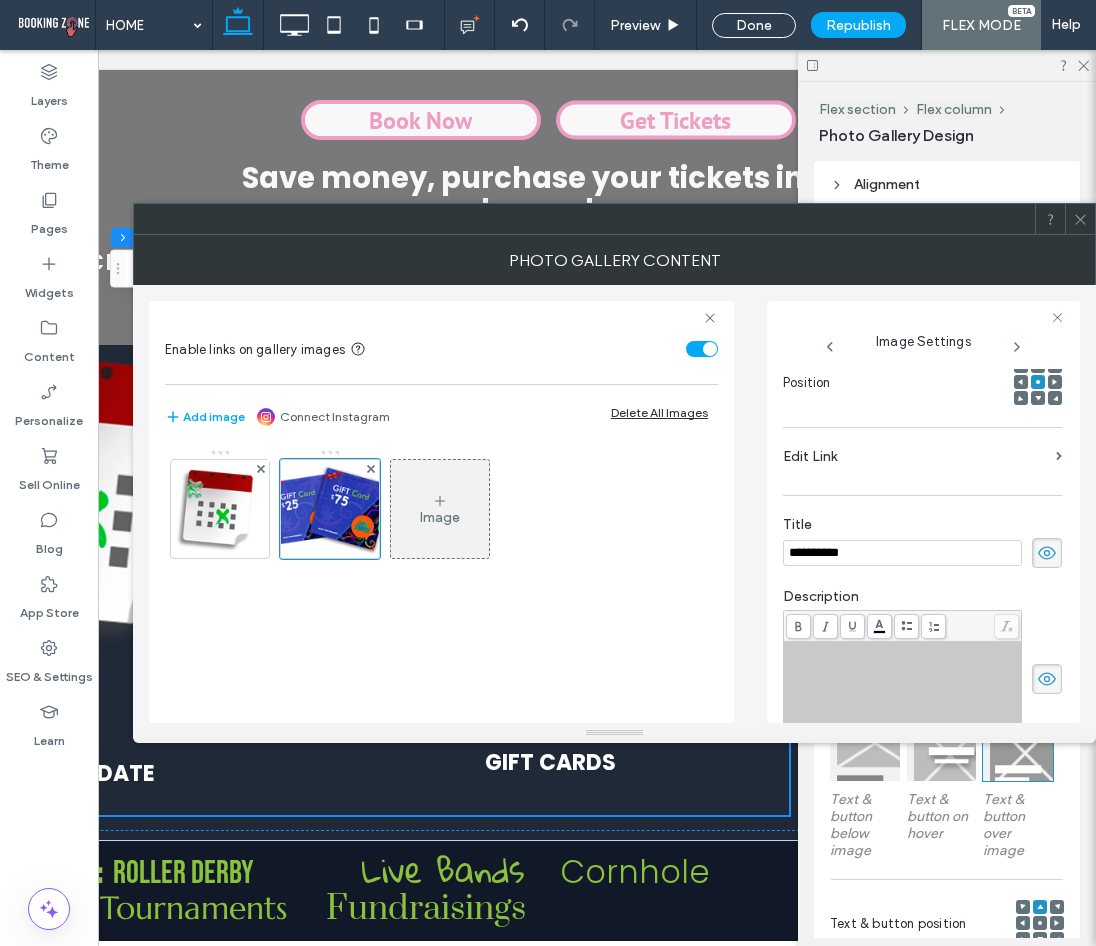 click 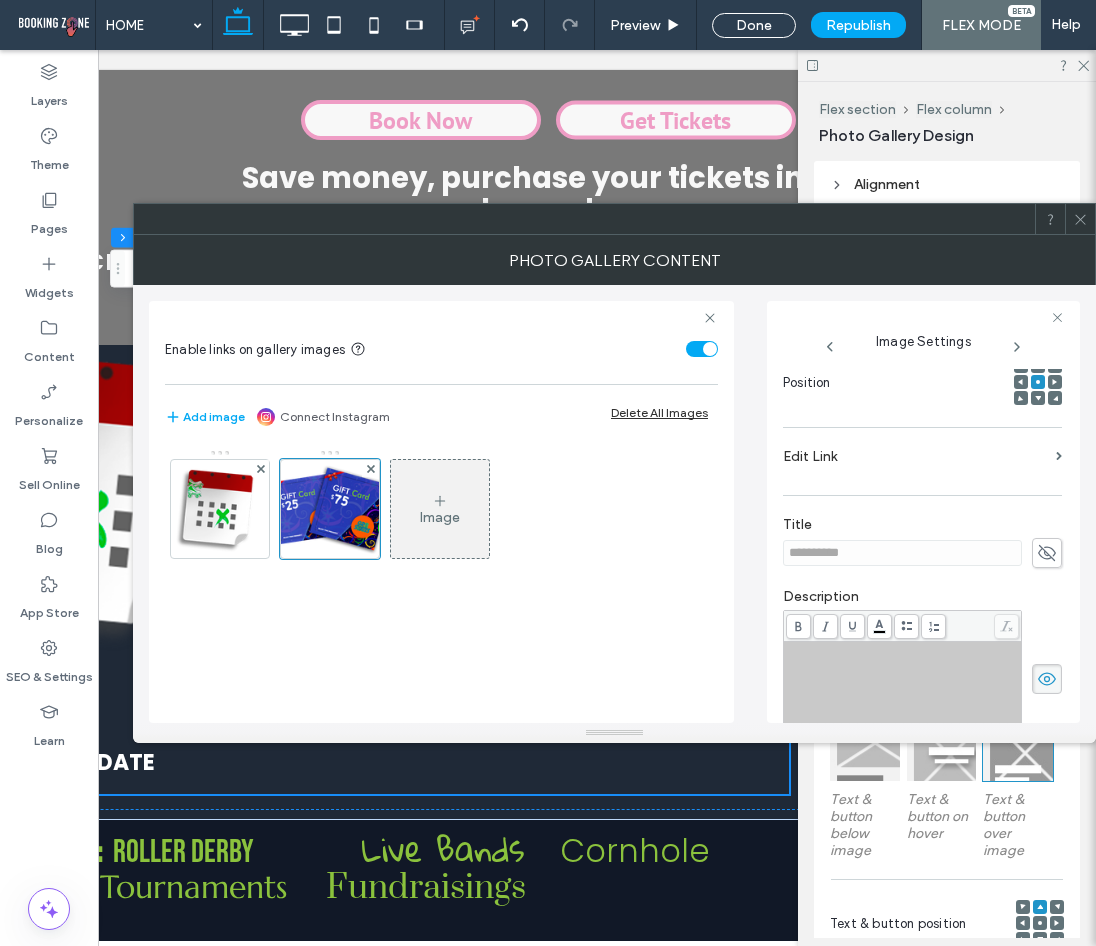 click 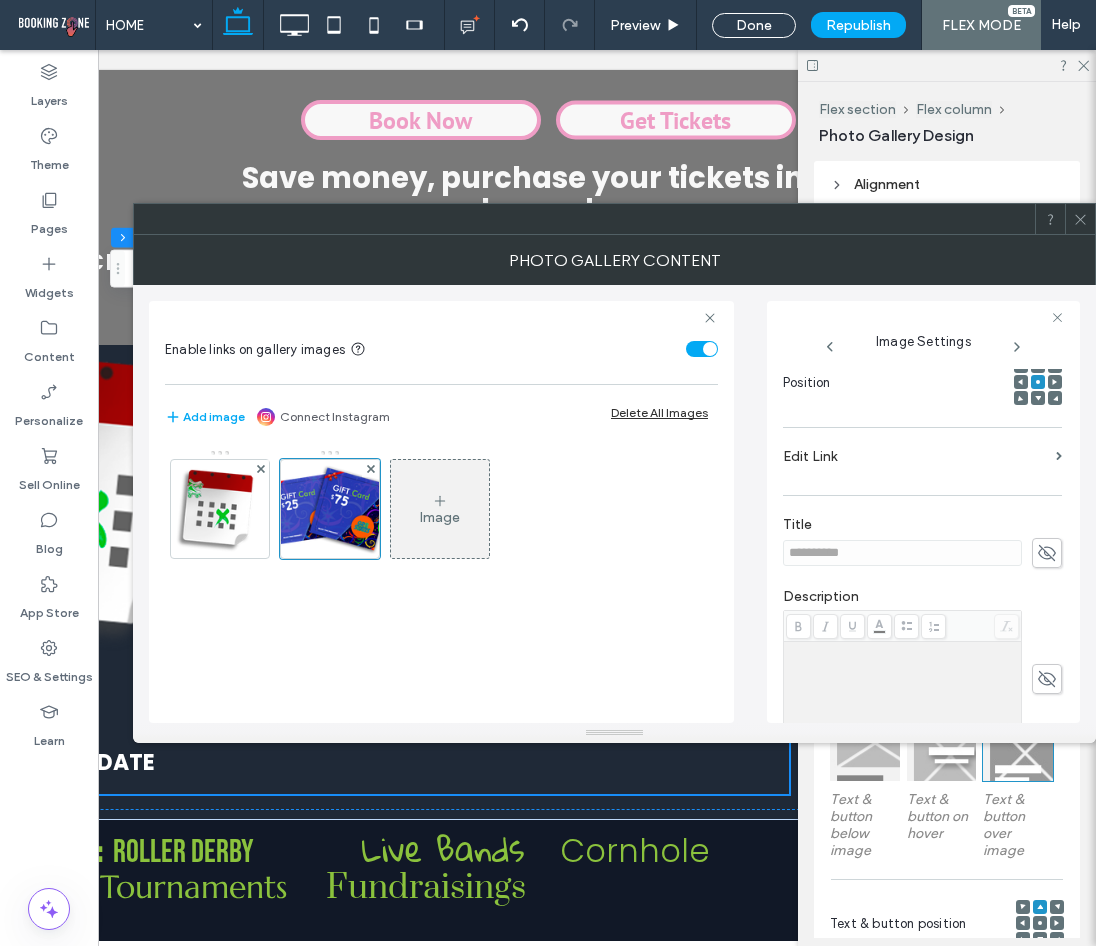 click 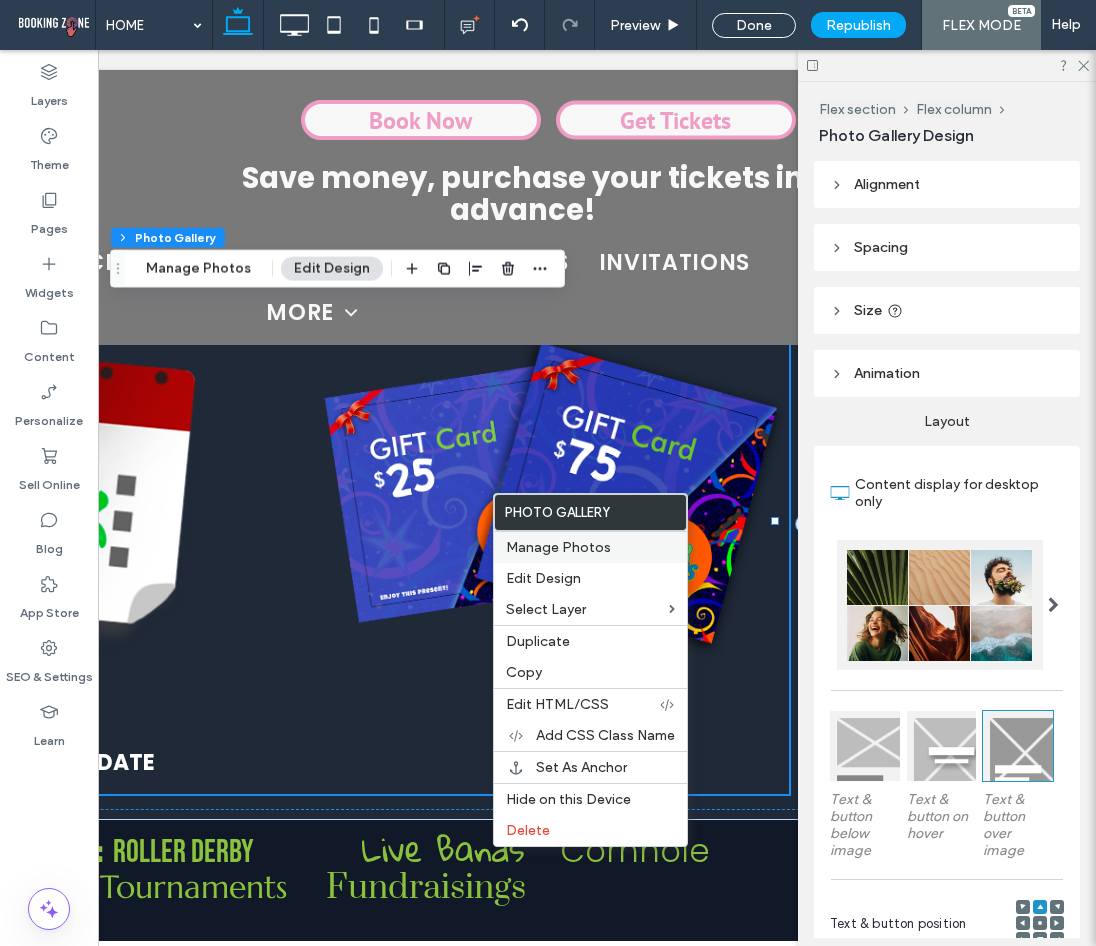 click on "Manage Photos" at bounding box center (558, 547) 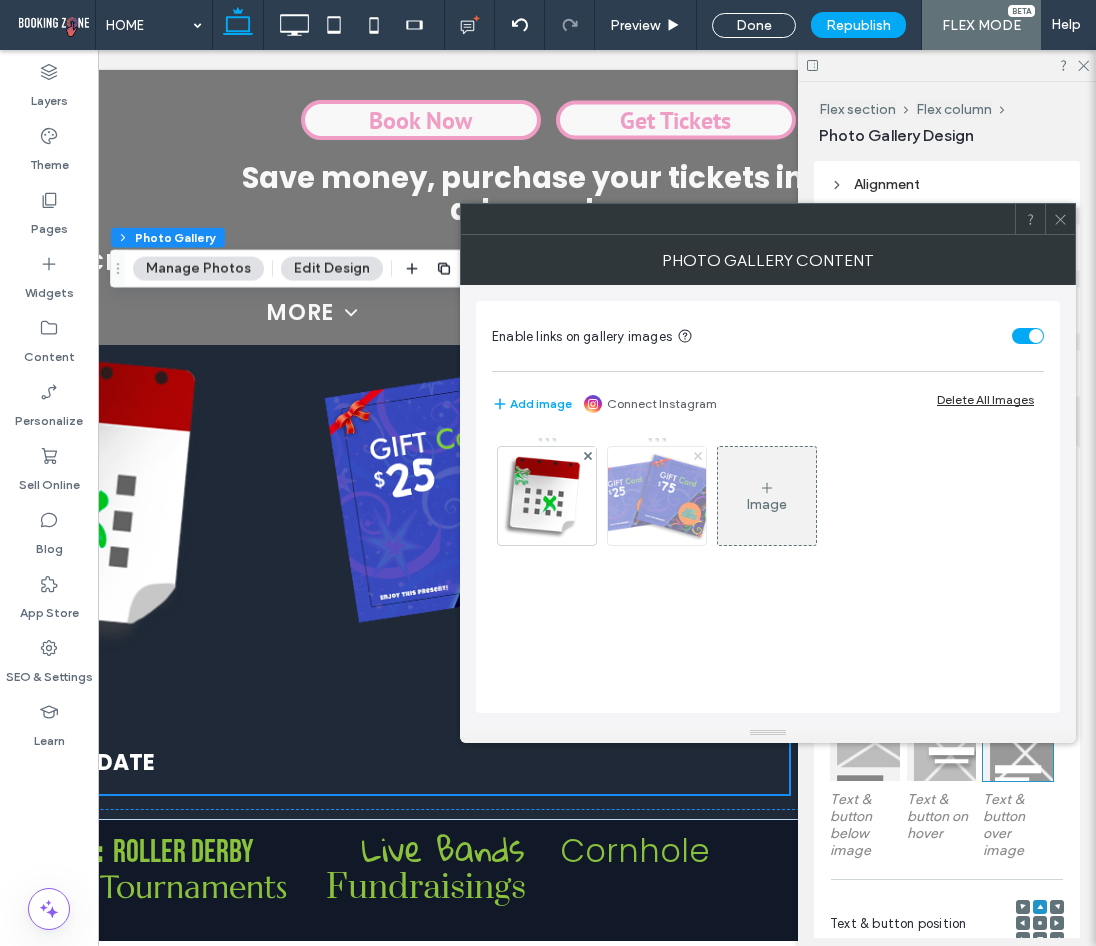 click 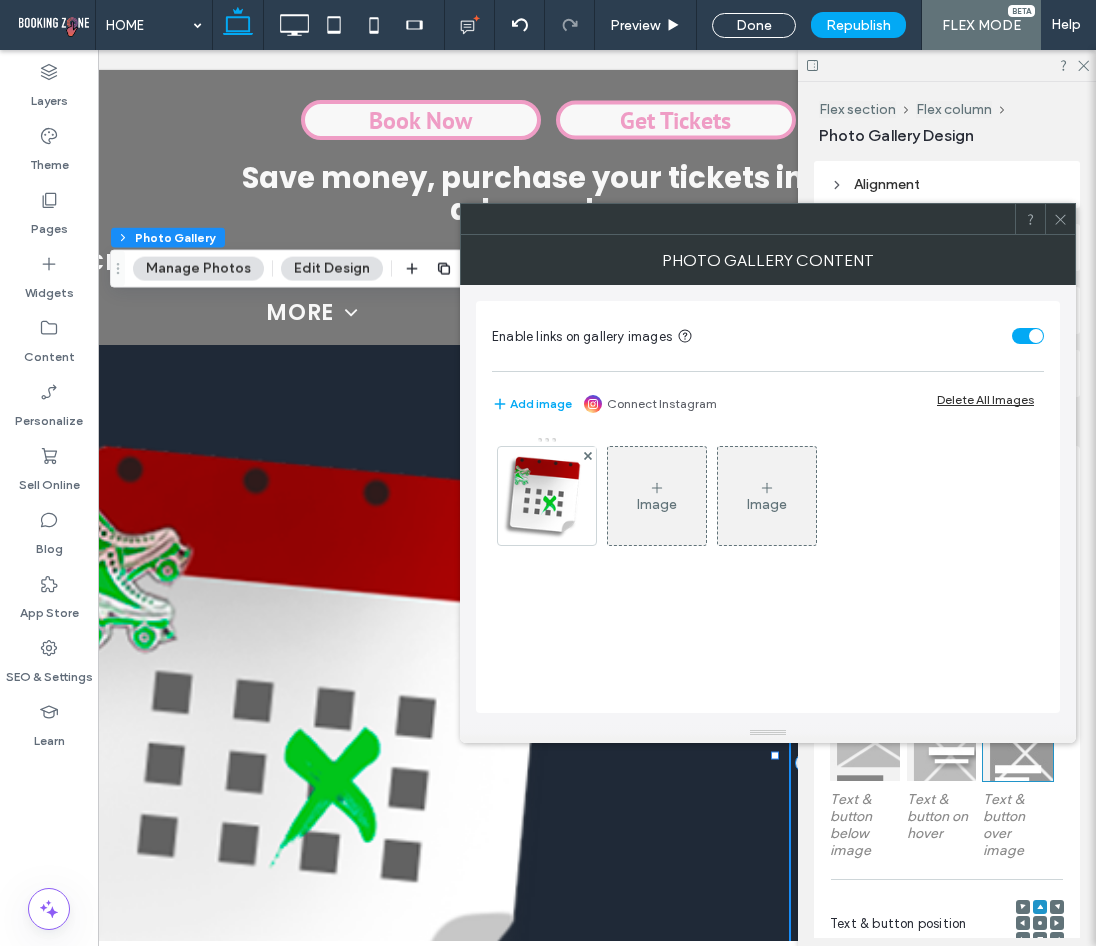 click 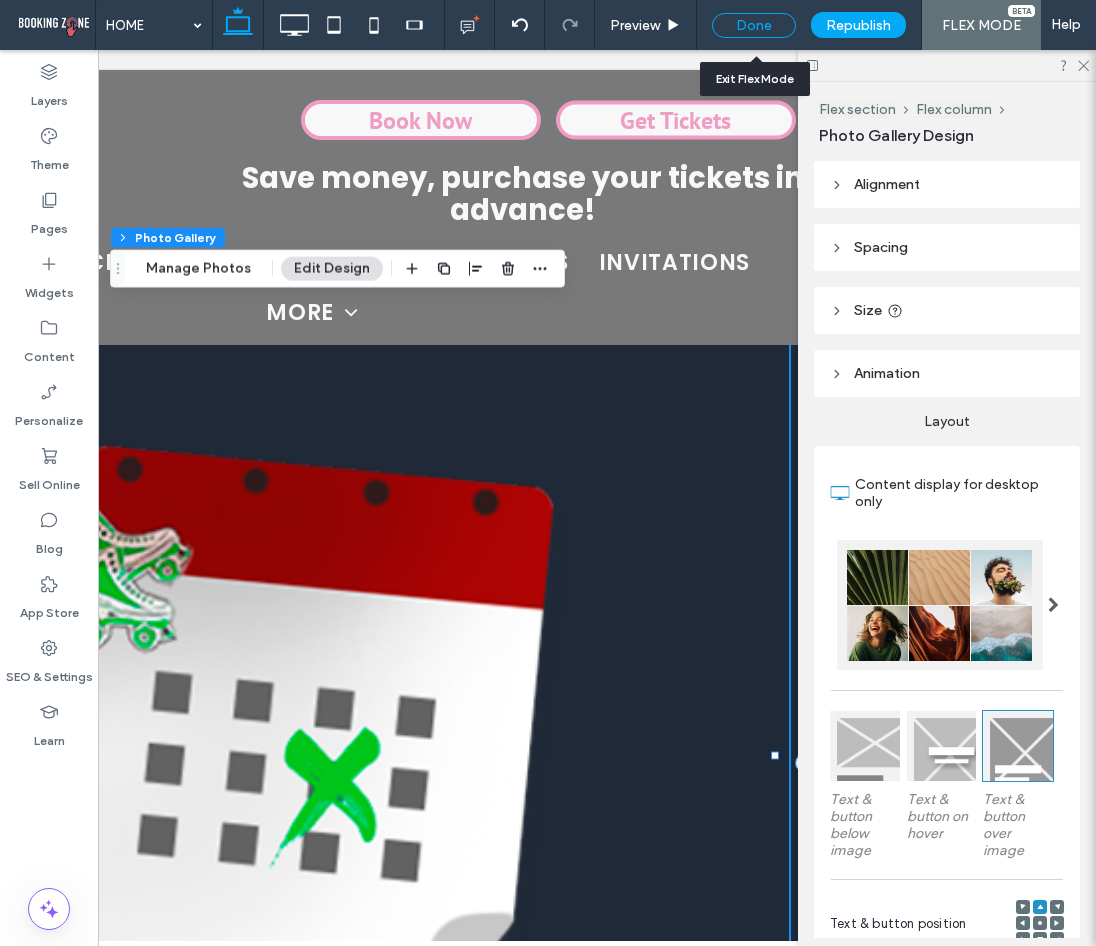click on "Done" at bounding box center (754, 25) 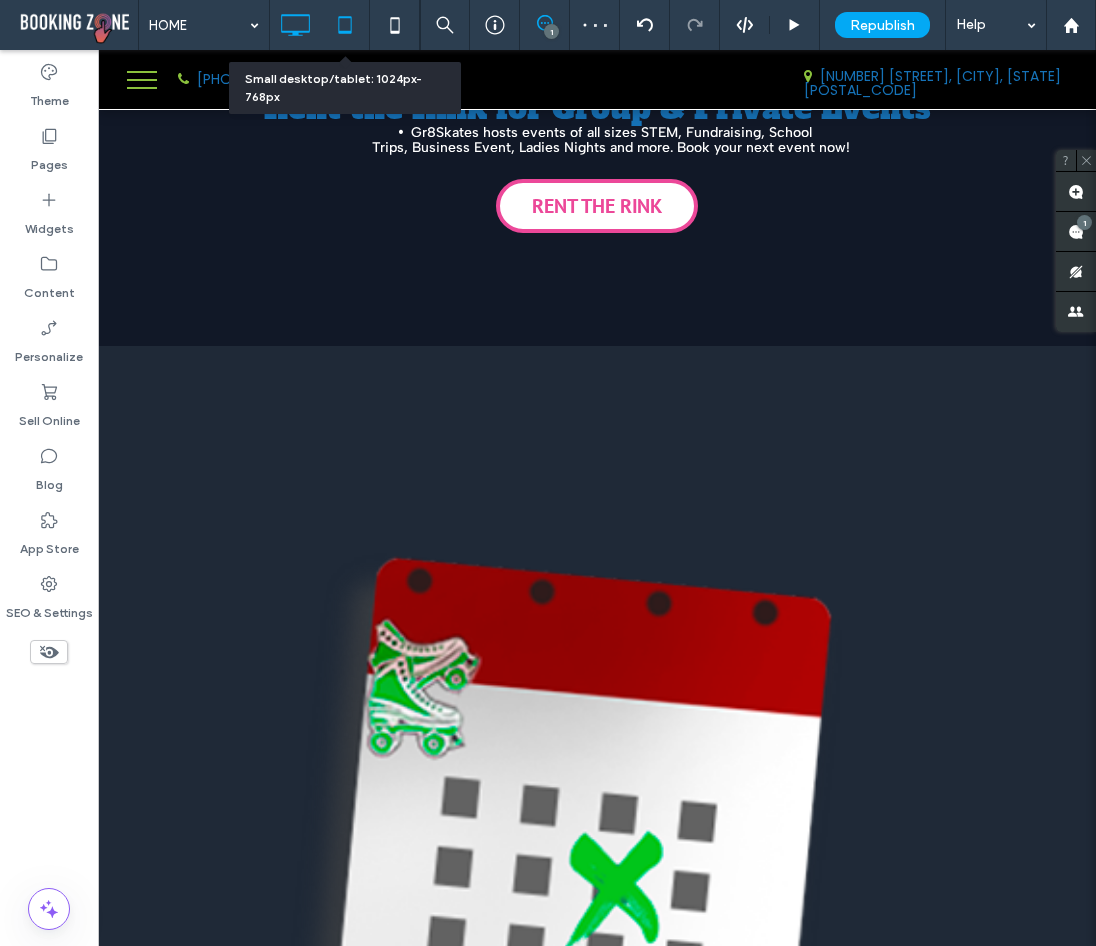 click 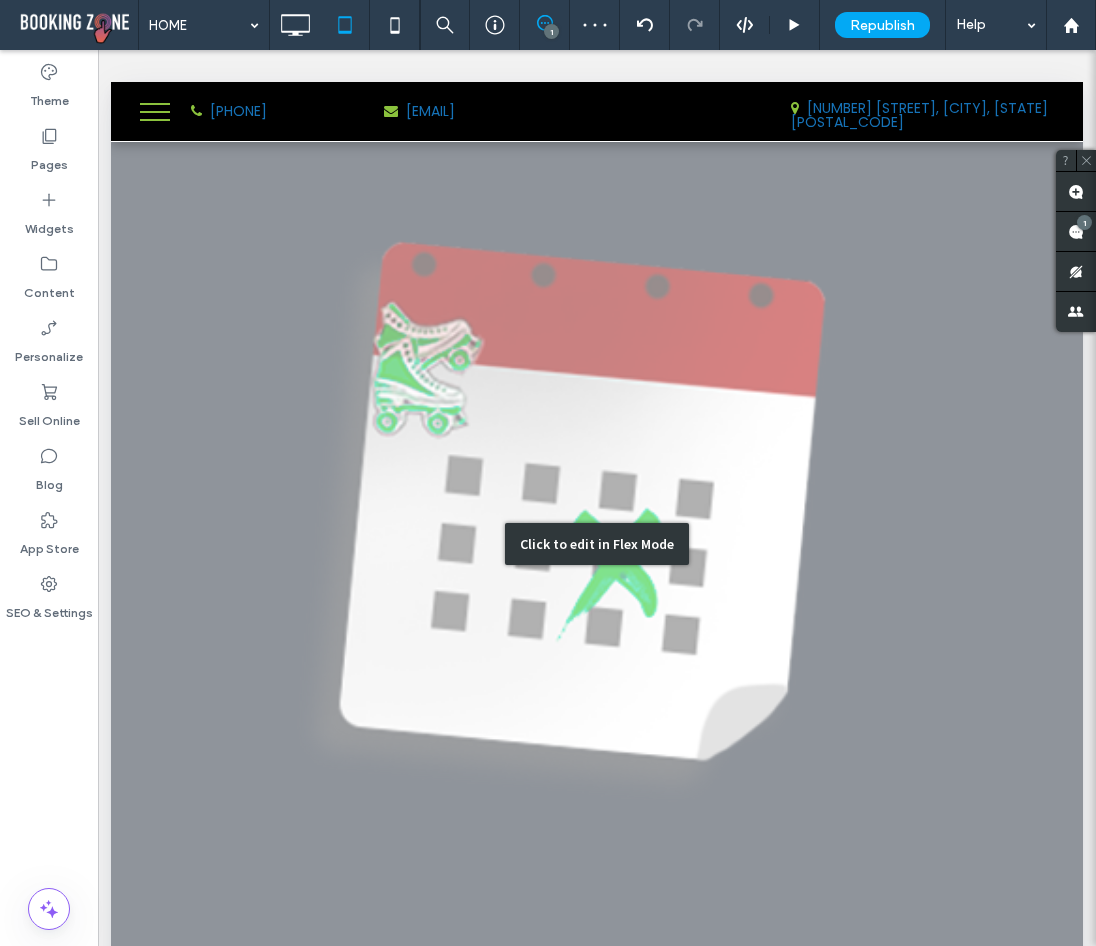 scroll, scrollTop: 5100, scrollLeft: 0, axis: vertical 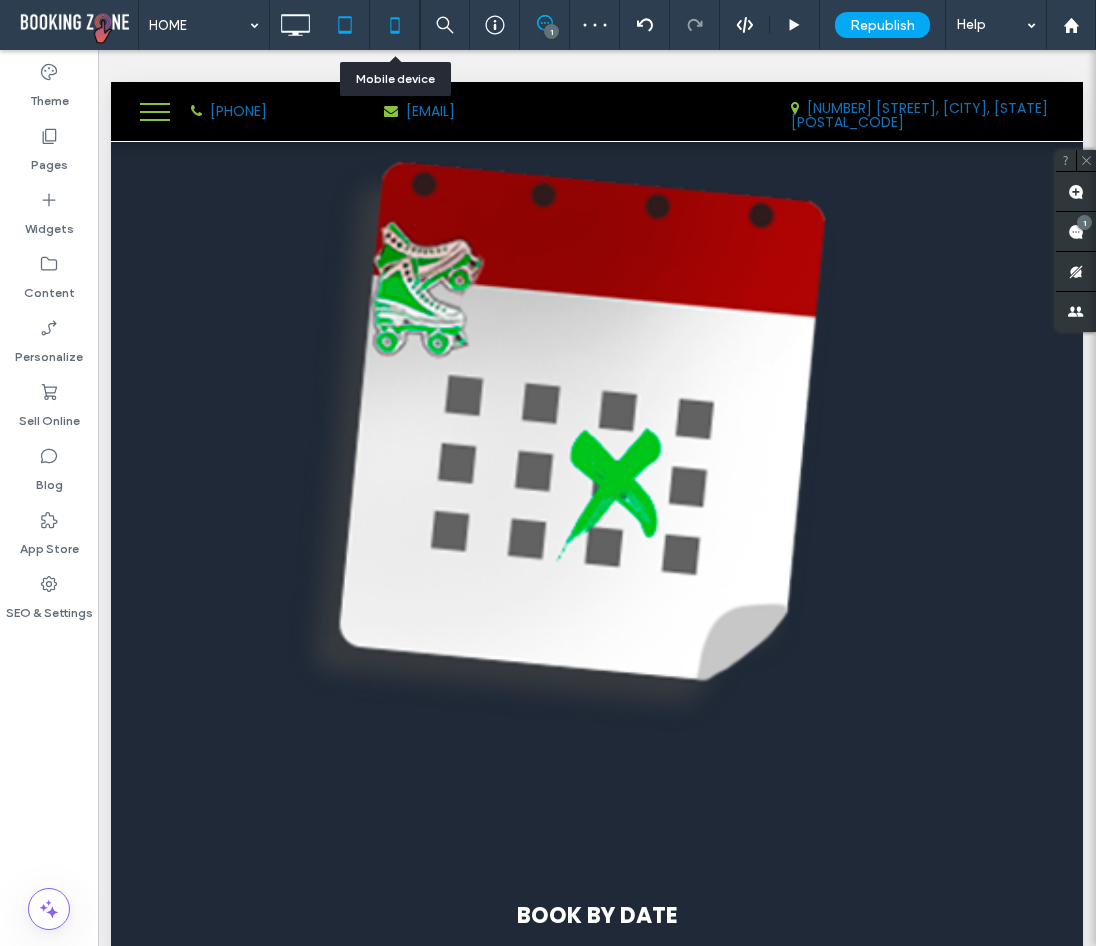 click 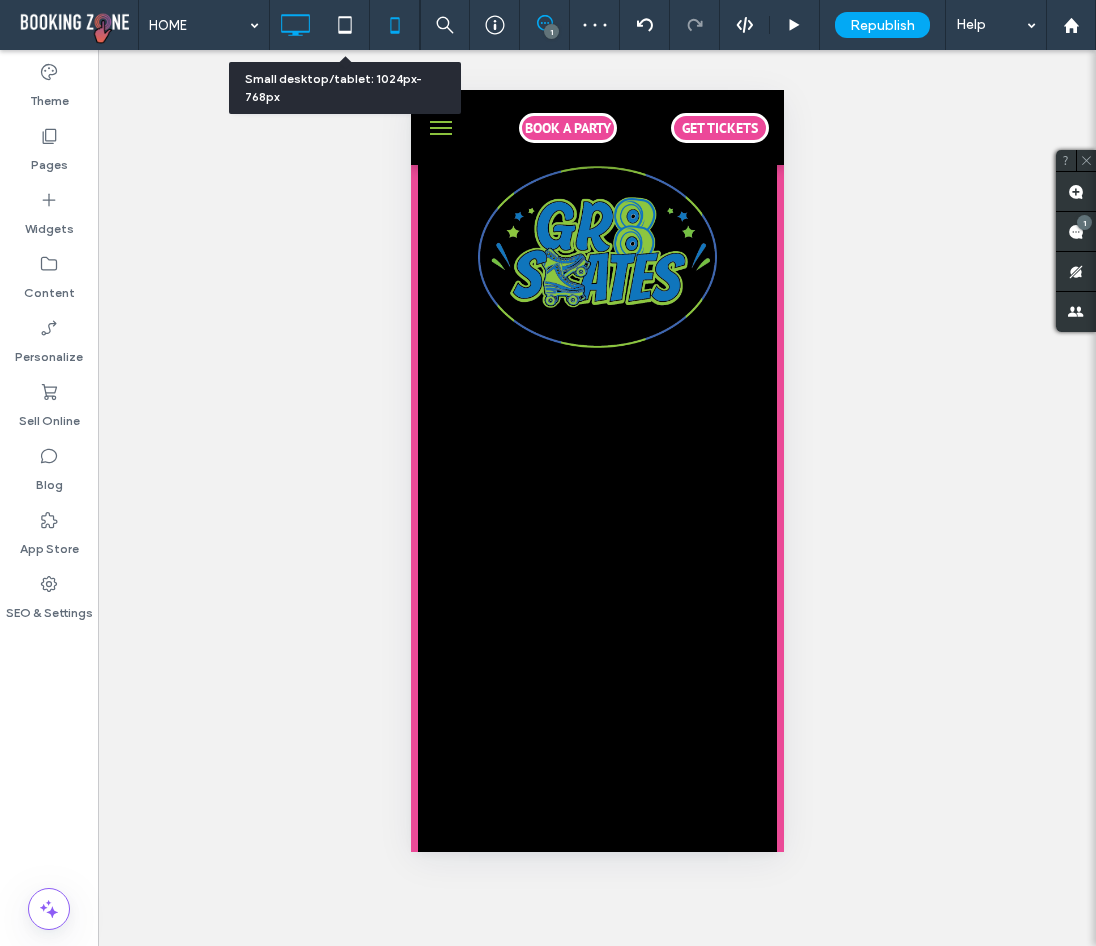 scroll, scrollTop: 0, scrollLeft: 0, axis: both 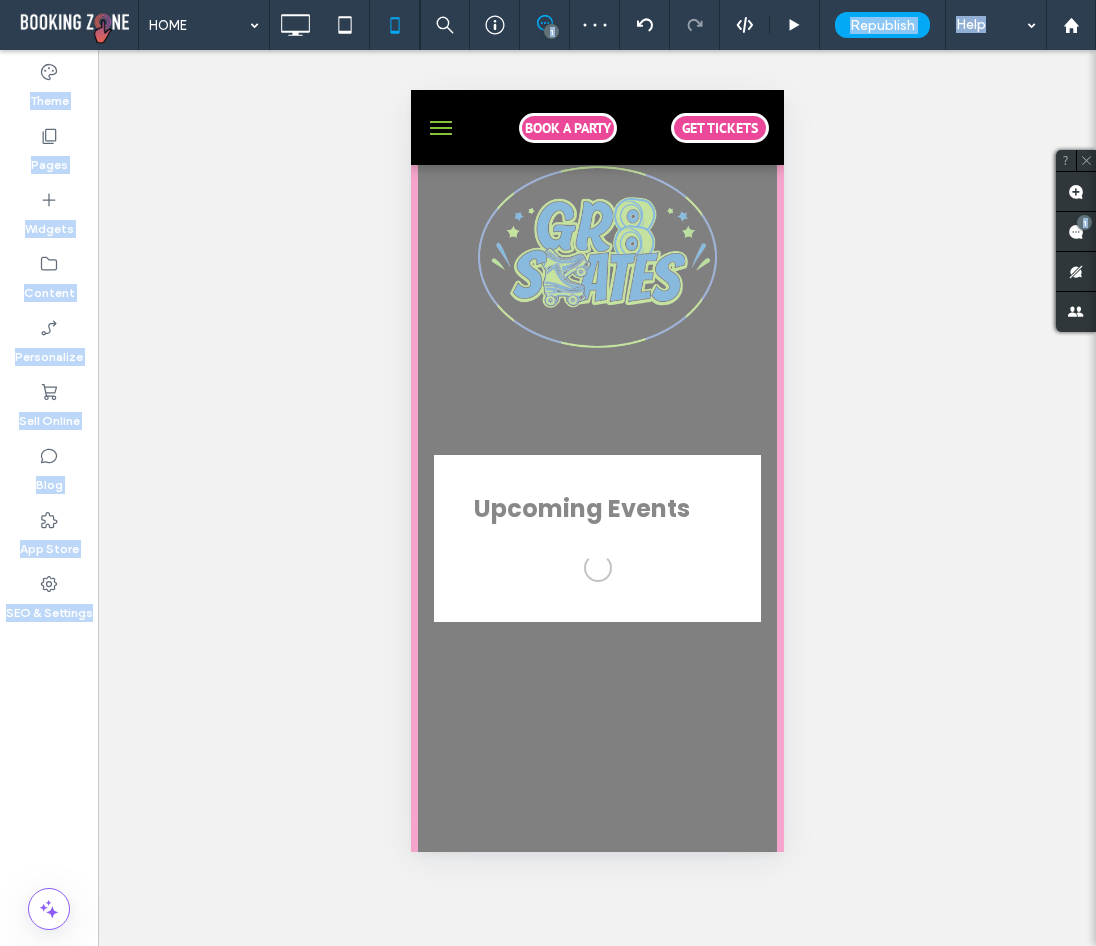 drag, startPoint x: 702, startPoint y: 117, endPoint x: 623, endPoint y: 201, distance: 115.31262 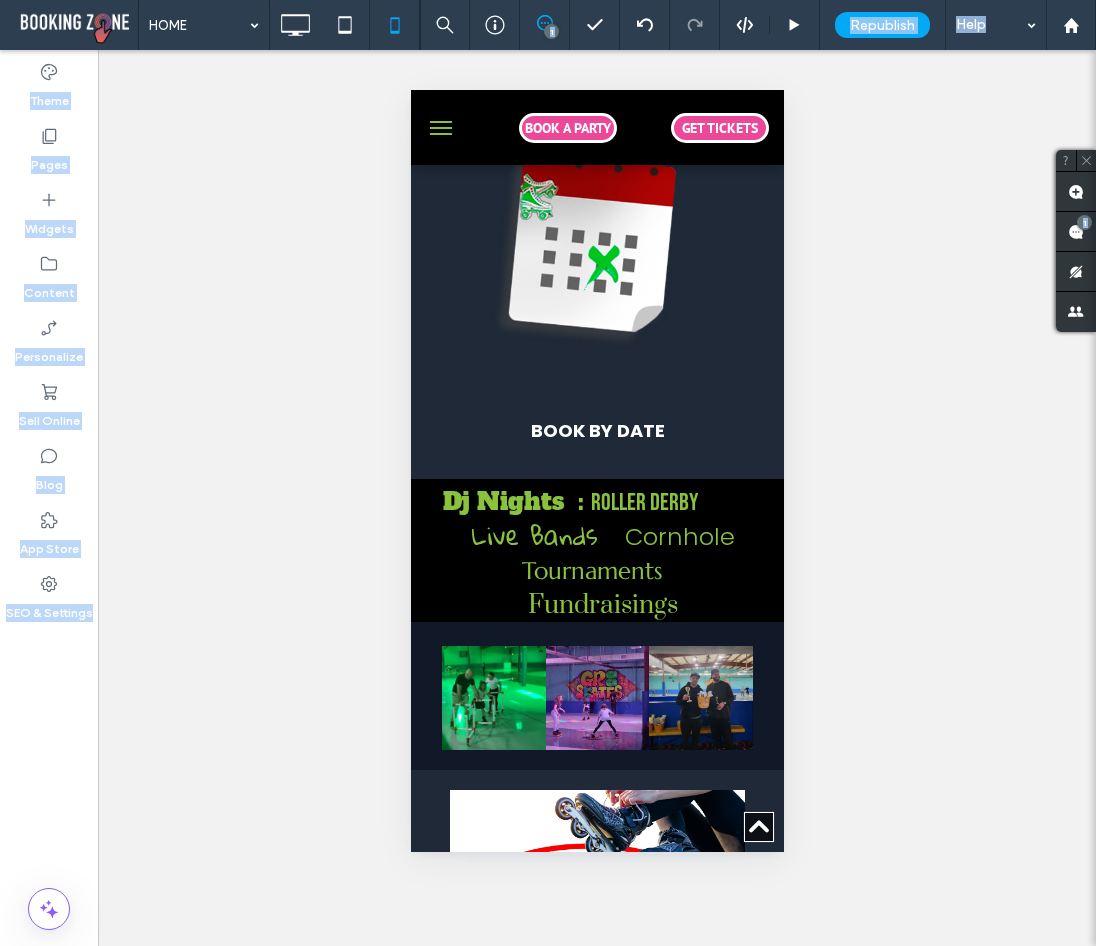 scroll, scrollTop: 4100, scrollLeft: 0, axis: vertical 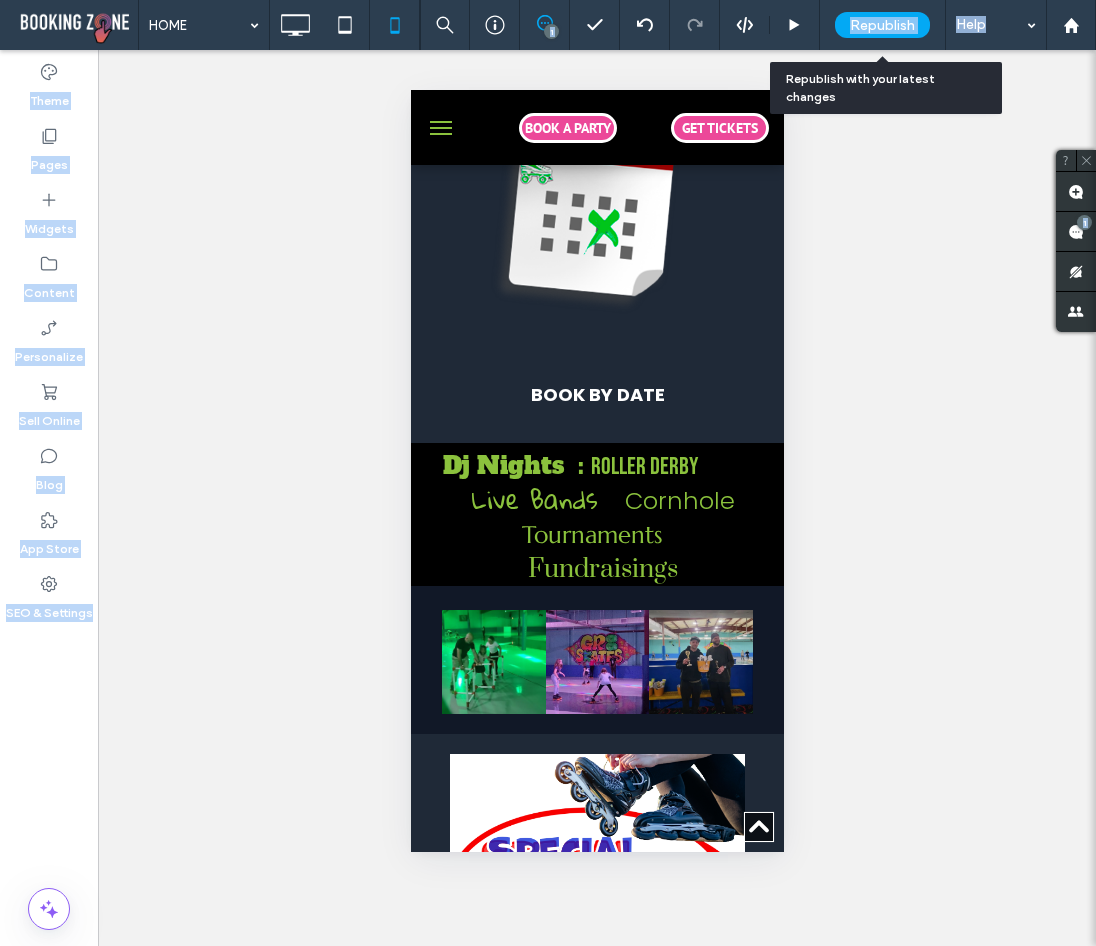 click on "Republish" at bounding box center [882, 25] 